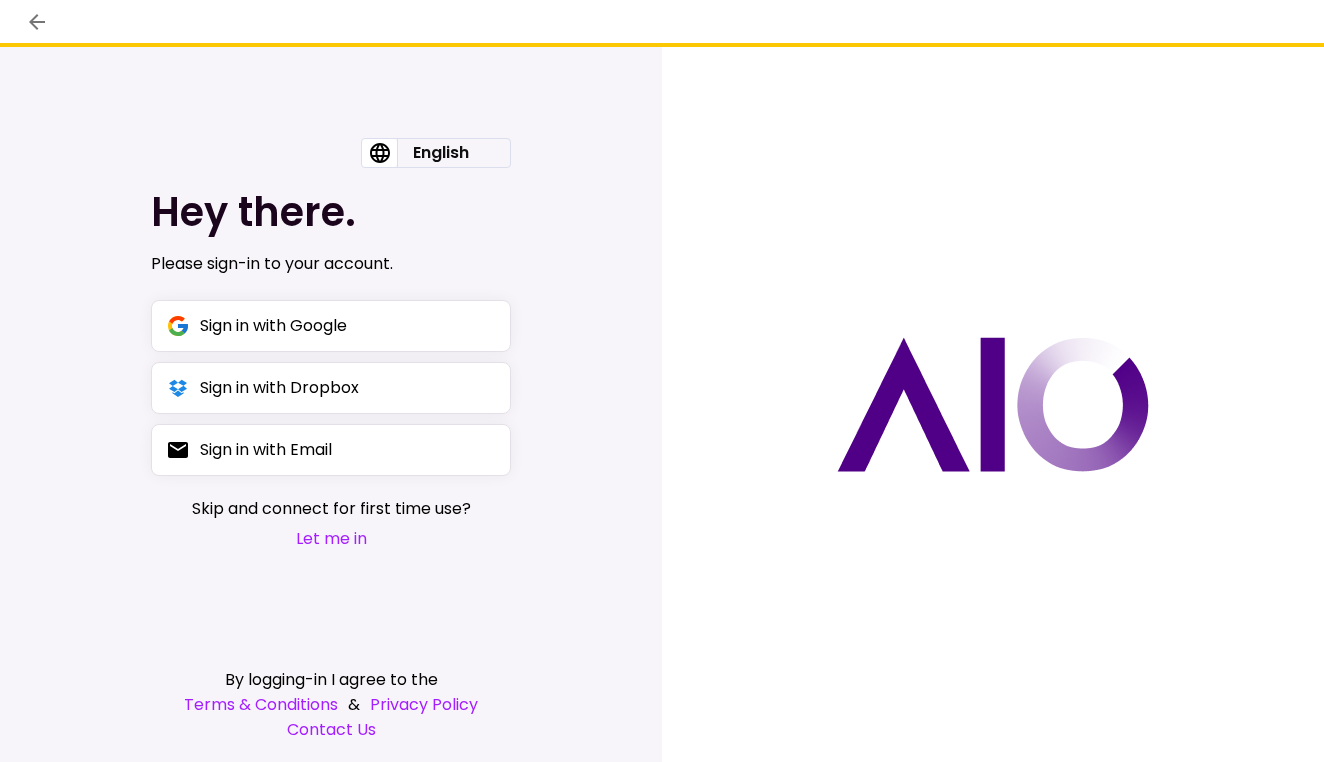 scroll, scrollTop: 0, scrollLeft: 0, axis: both 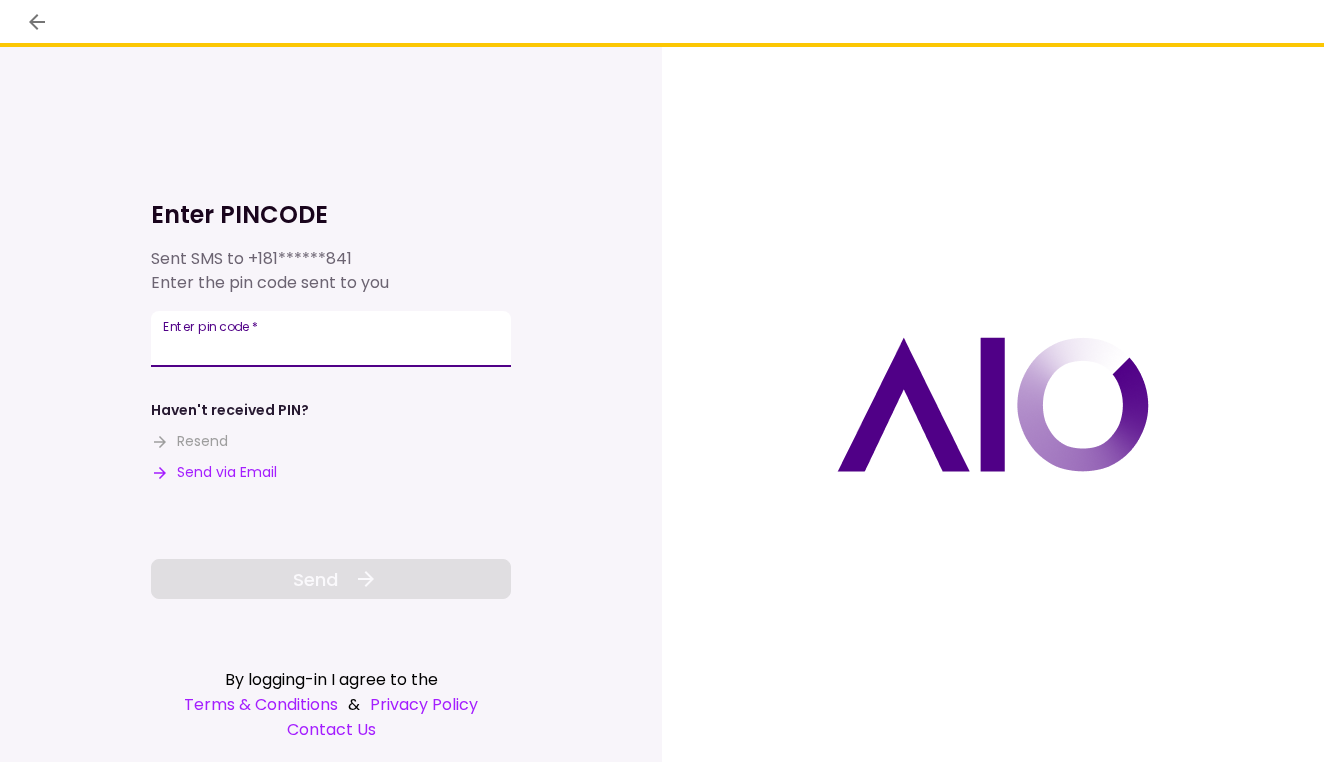 click on "Enter pin code   *" at bounding box center [331, 339] 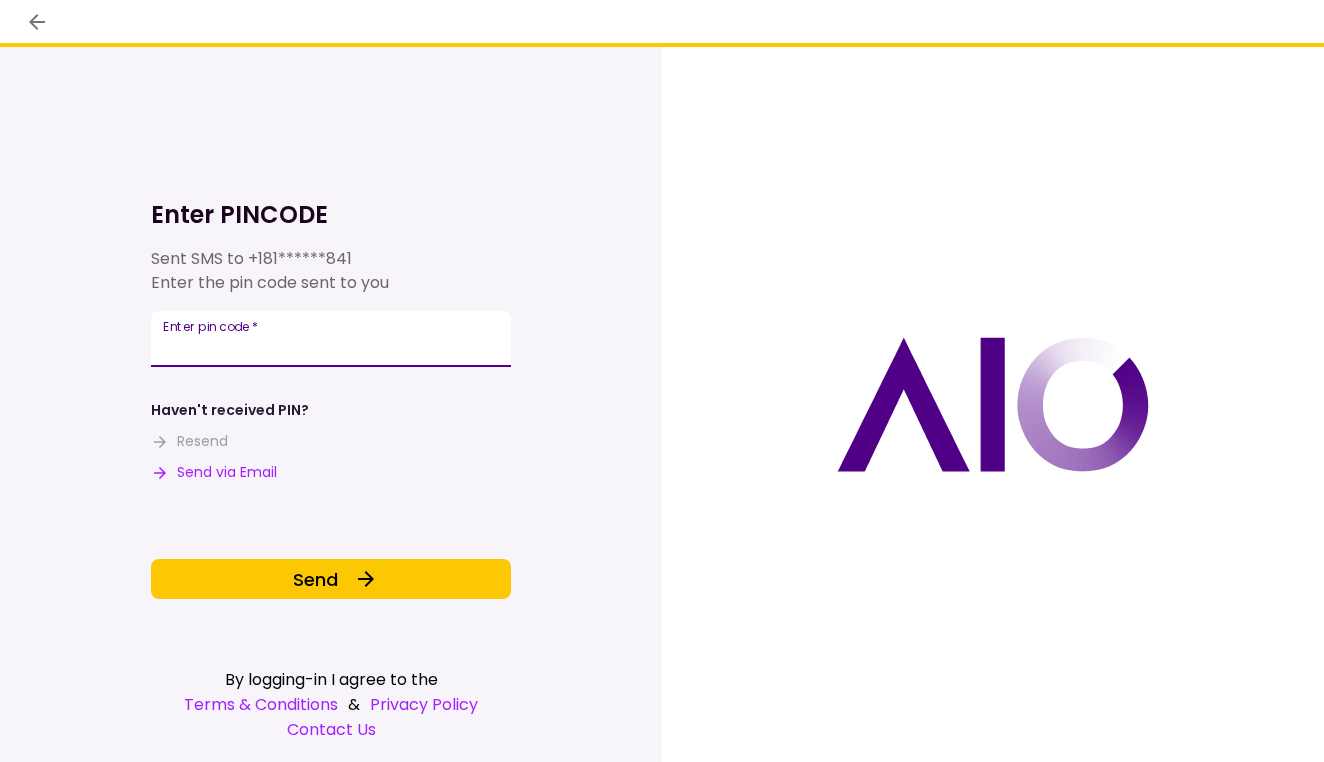 type on "******" 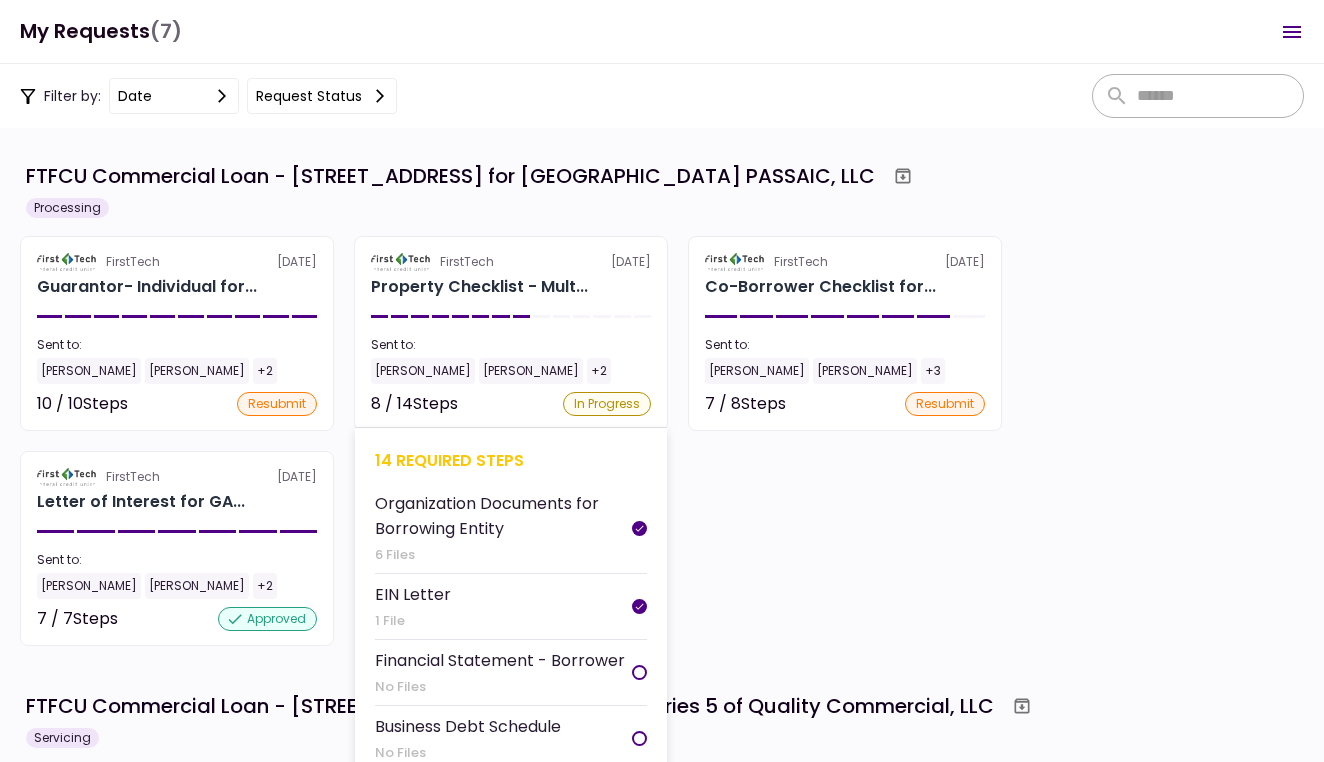 click on "FirstTech 11 Jul Property Checklist - Mult... Sent to: Steve Muller Kamron Aghevli +2 8 / 14  Steps In Progress 14   required steps Organization Documents for Borrowing Entity 6 Files EIN Letter 1 File Financial Statement - Borrower No Files Business Debt Schedule No Files Tax Return - Borrower No Files IRS Form 4506-T Borrower No Files COFSA- Borrower No Files Property Operating Statements 3 Files Current Rent Roll 2 Files Copy(s) of Lease(s) and Amendment(s) 12 Files Property Survey 1 File Prior Environmental Phase I and/or Phase II 2 Files Property Hazard Insurance Policy and Liability Insurance Policy 2 Files Rent Roll and Past Due Affidavit No Files" at bounding box center [511, 333] 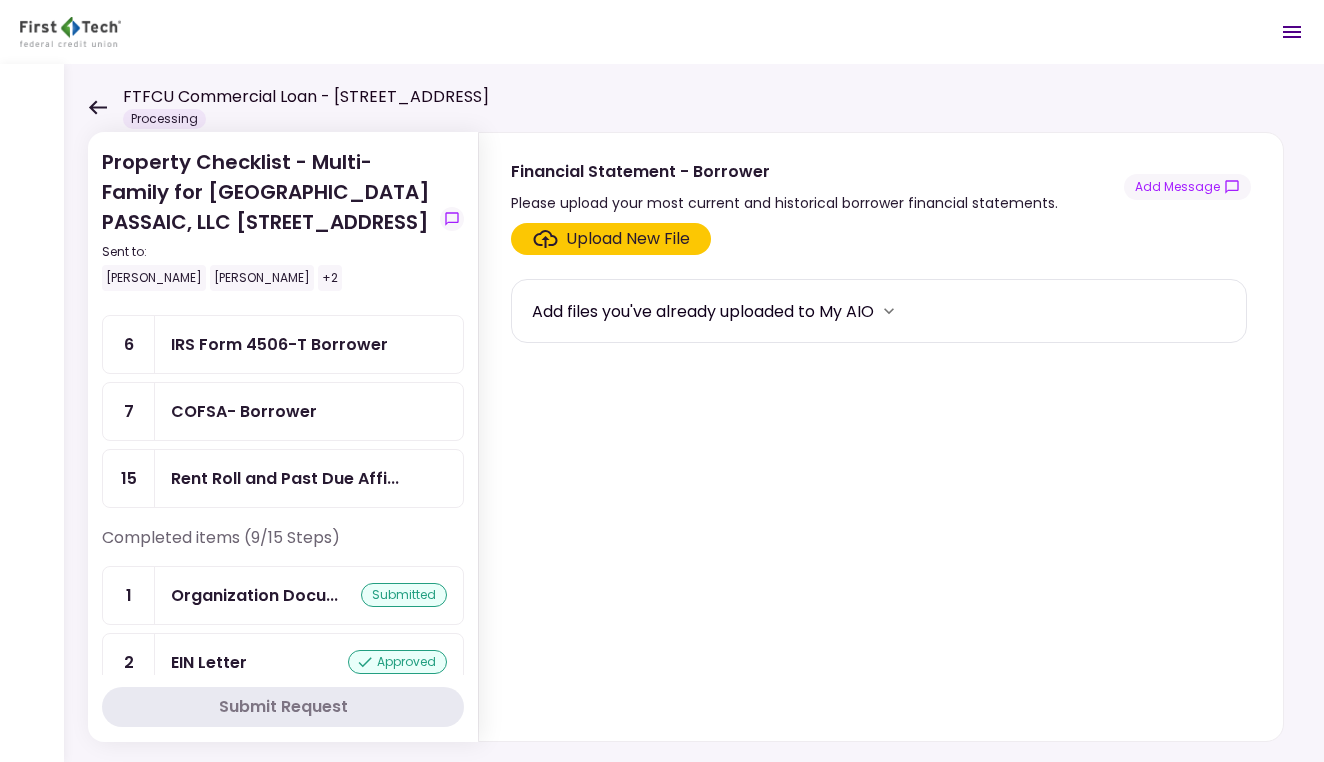 scroll, scrollTop: 211, scrollLeft: 0, axis: vertical 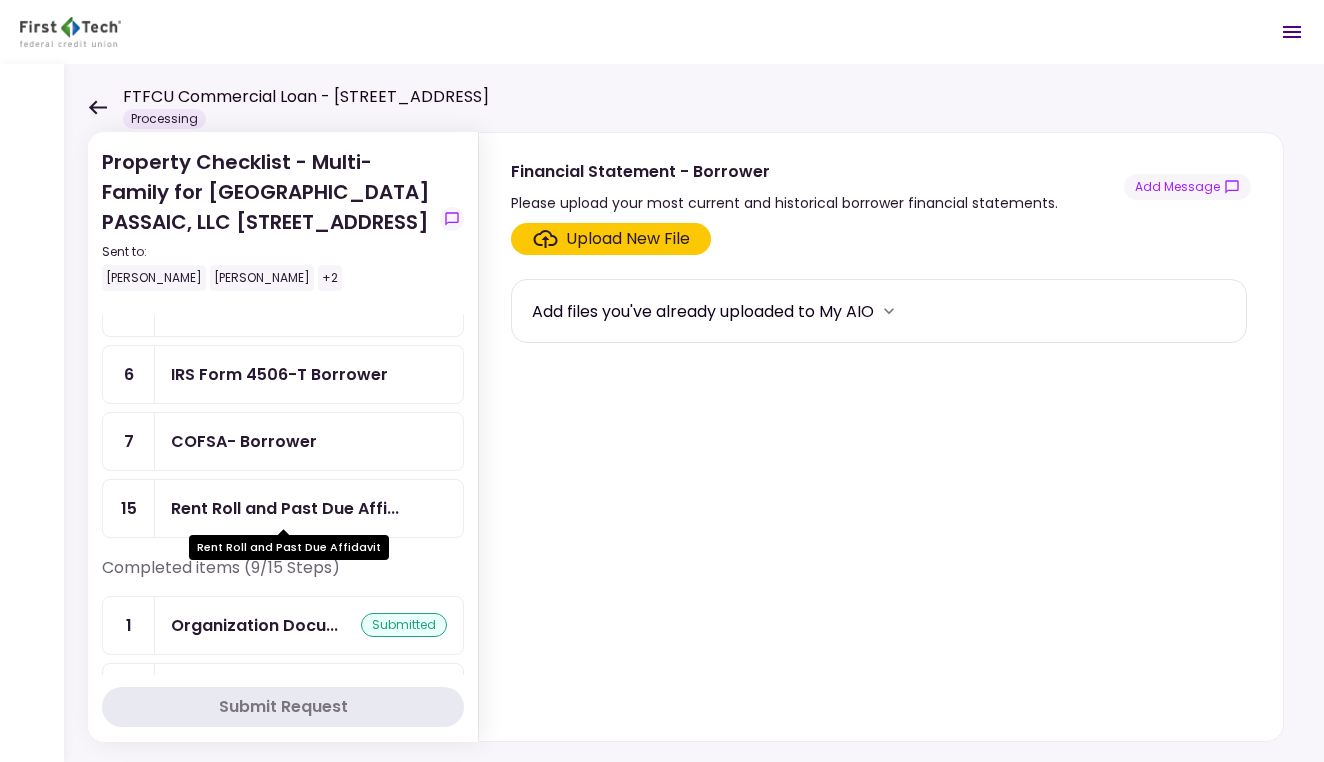 click on "Rent Roll and Past Due Affi..." at bounding box center (285, 508) 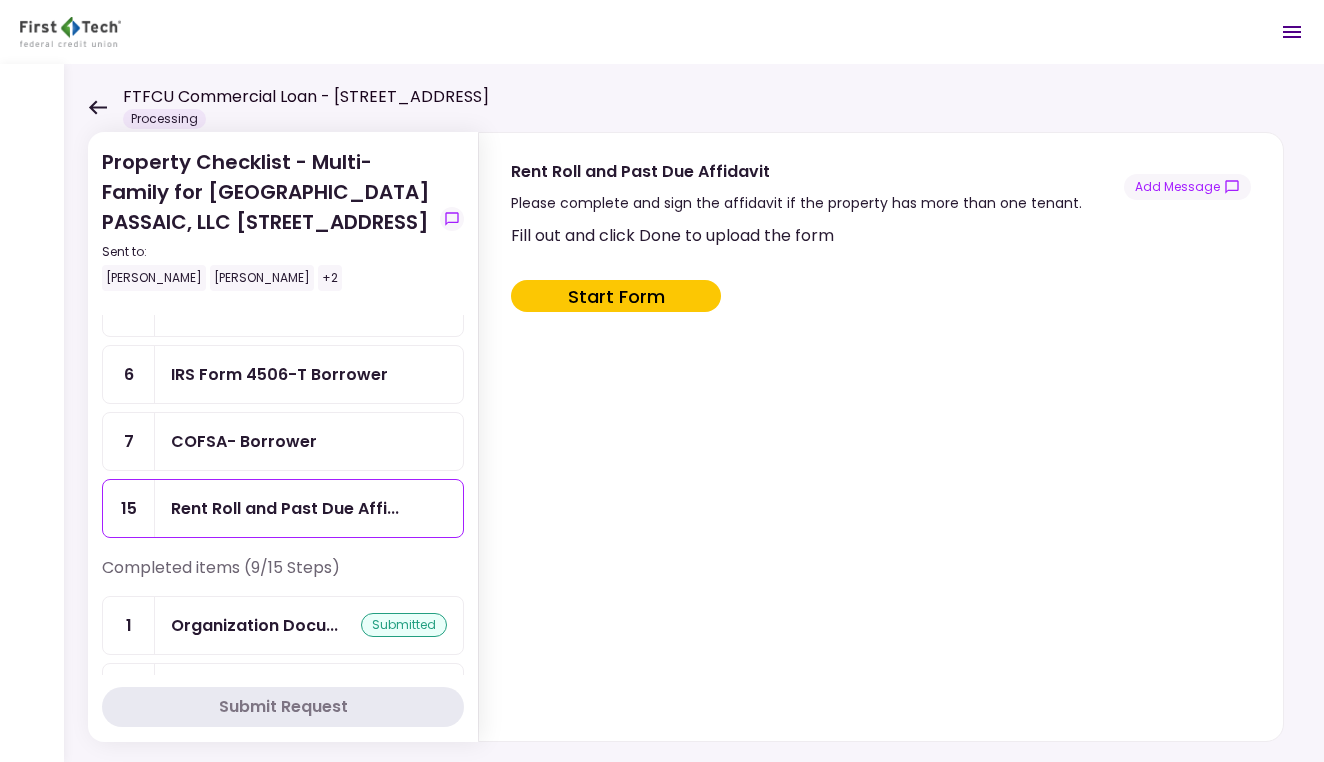 click on "Start Form" at bounding box center [616, 296] 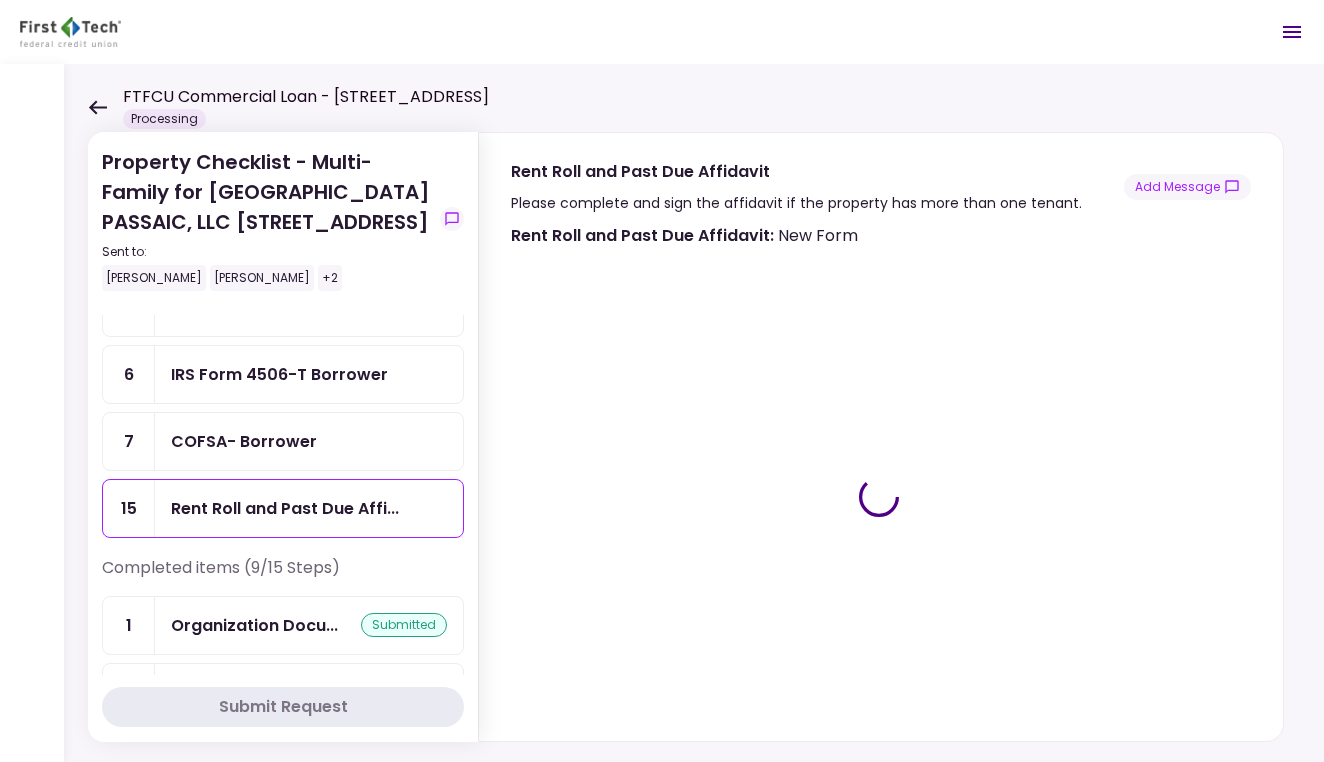 type on "***" 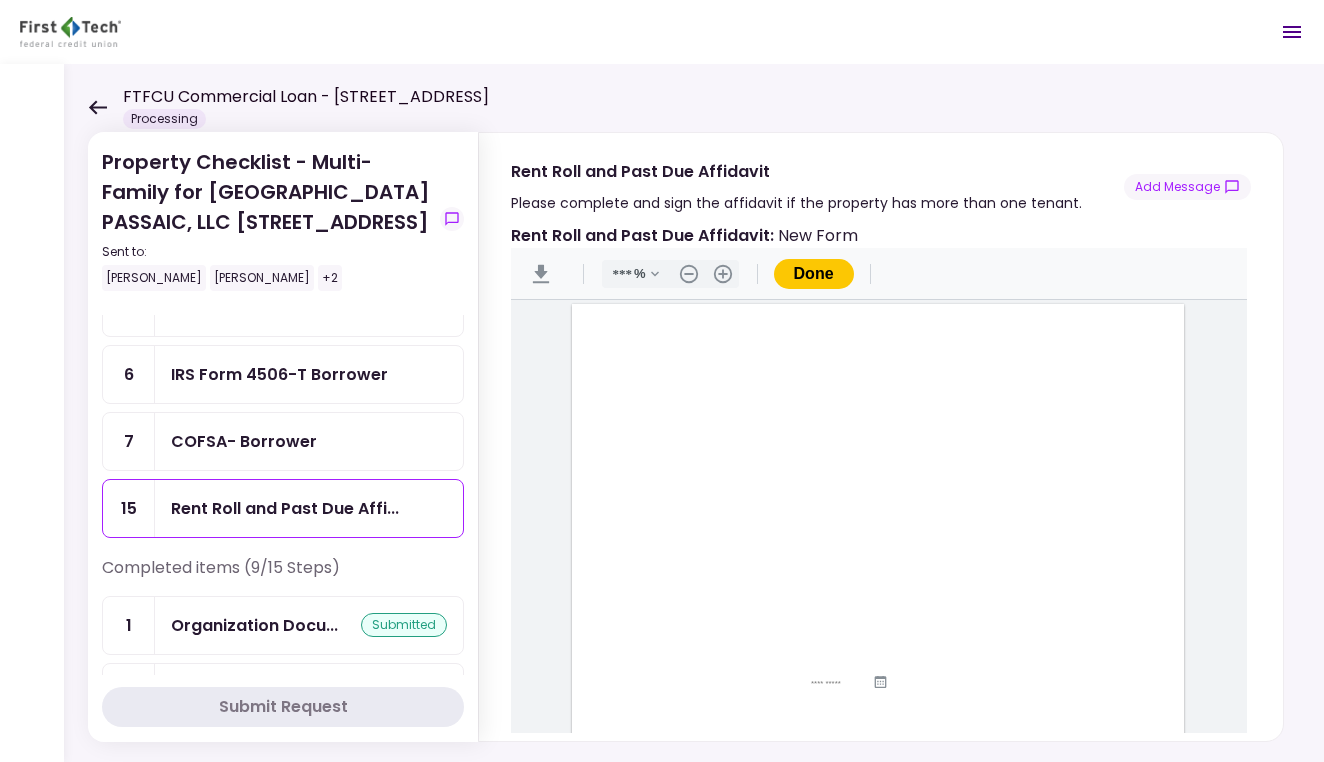 scroll, scrollTop: 0, scrollLeft: 0, axis: both 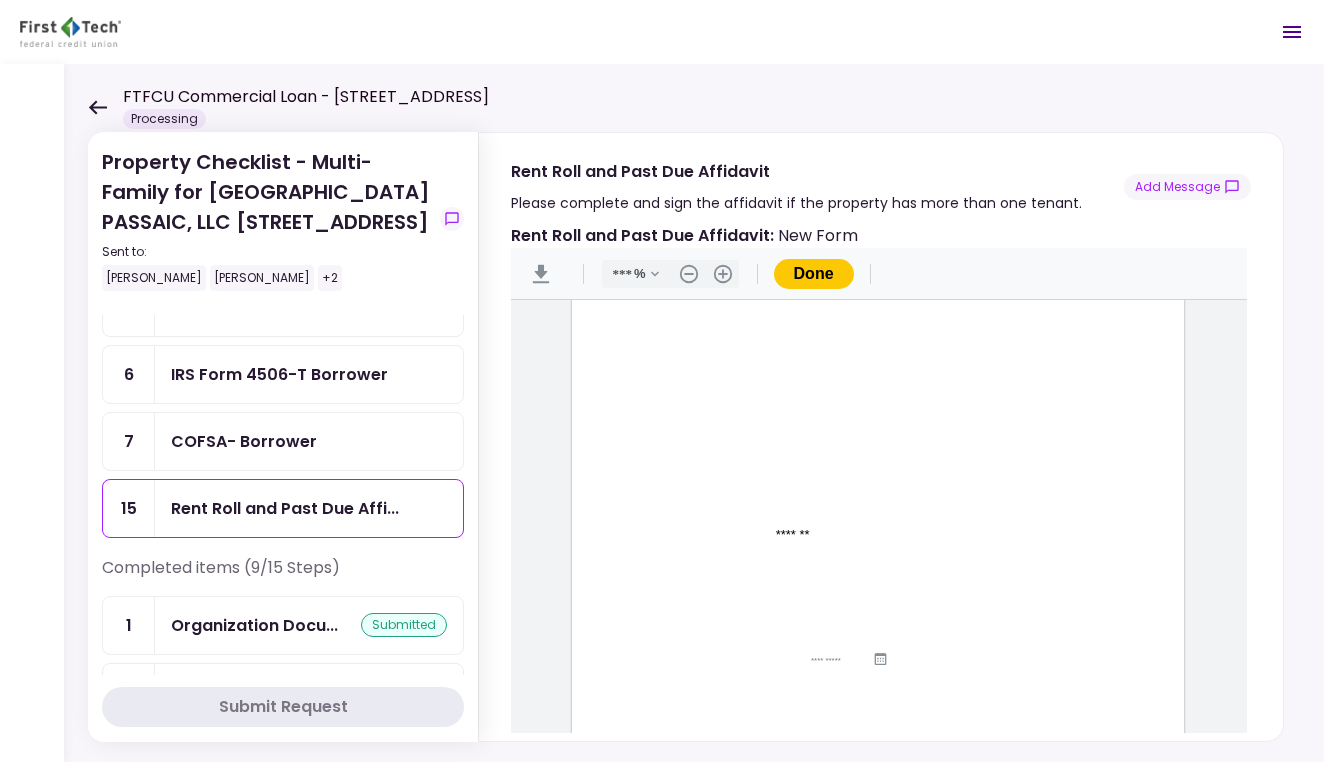 type on "*******" 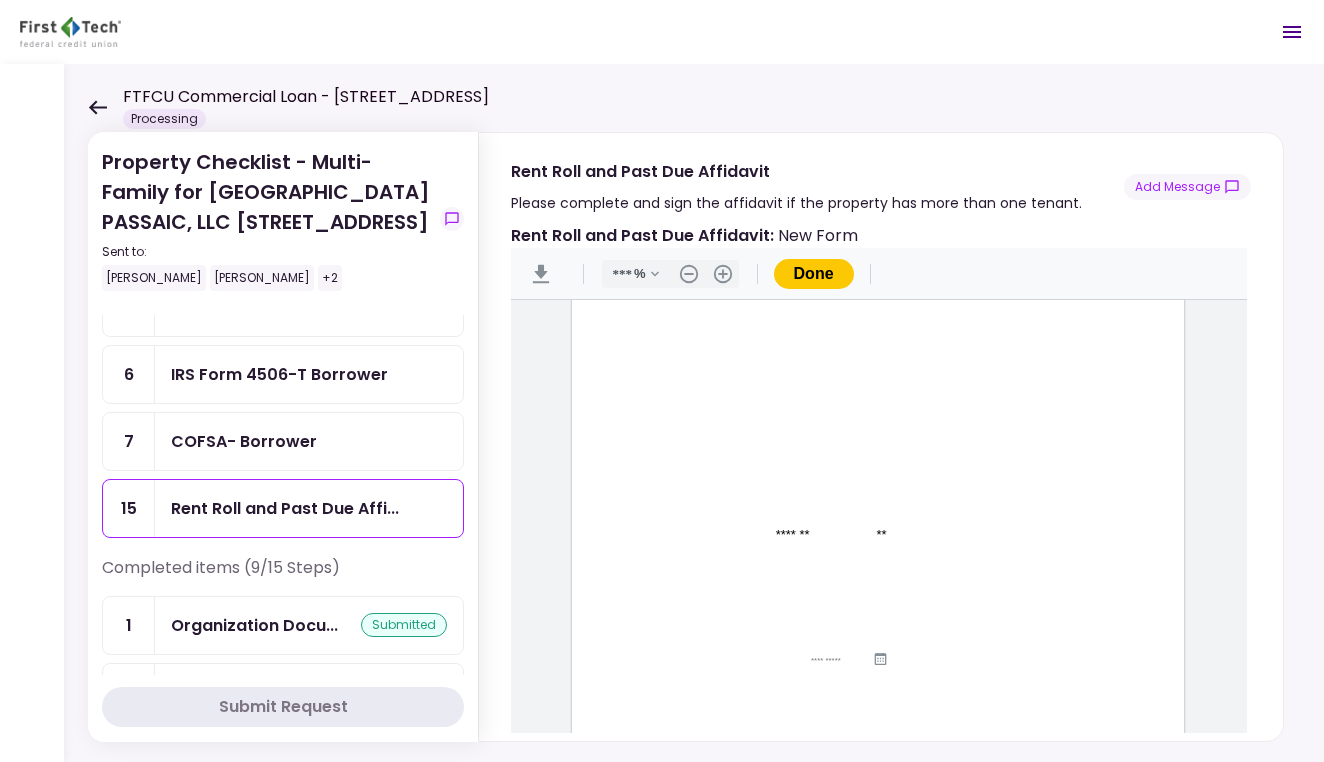 type on "**" 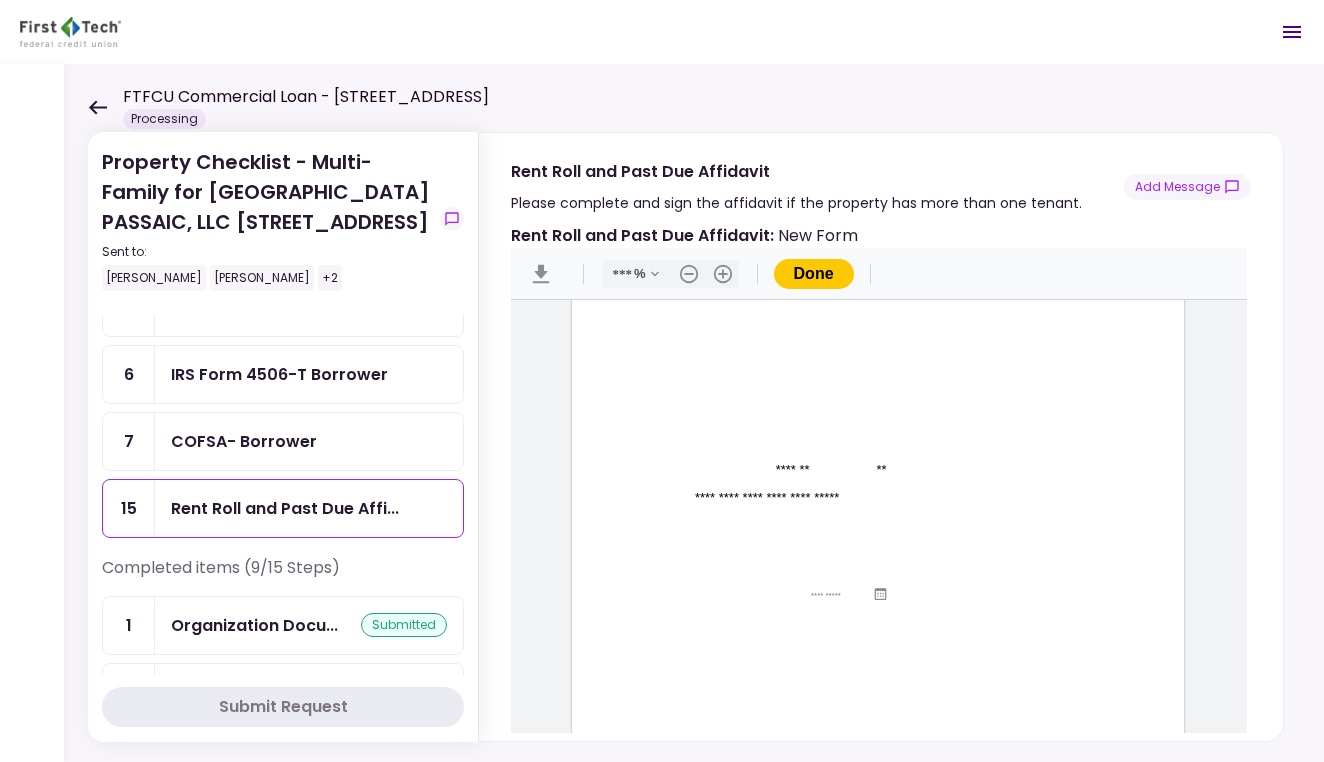 scroll, scrollTop: 89, scrollLeft: 0, axis: vertical 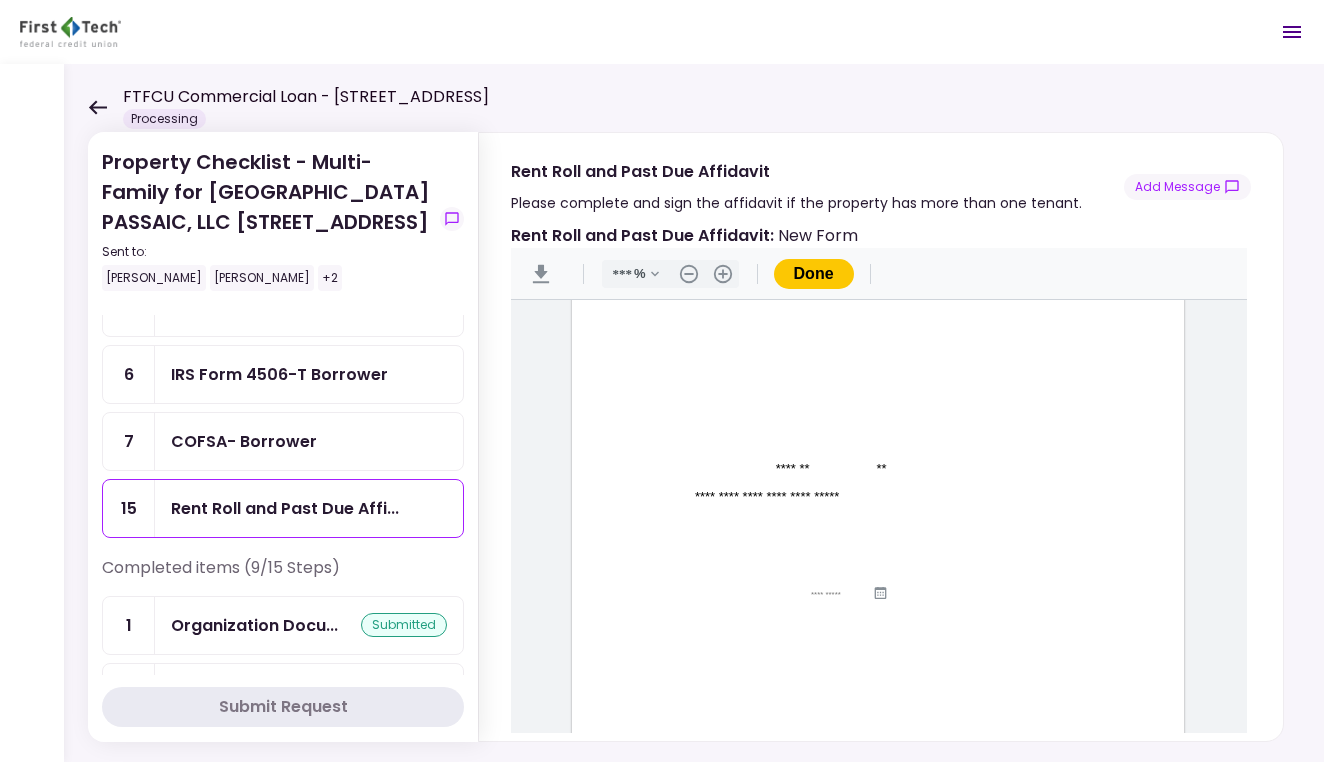 type on "**********" 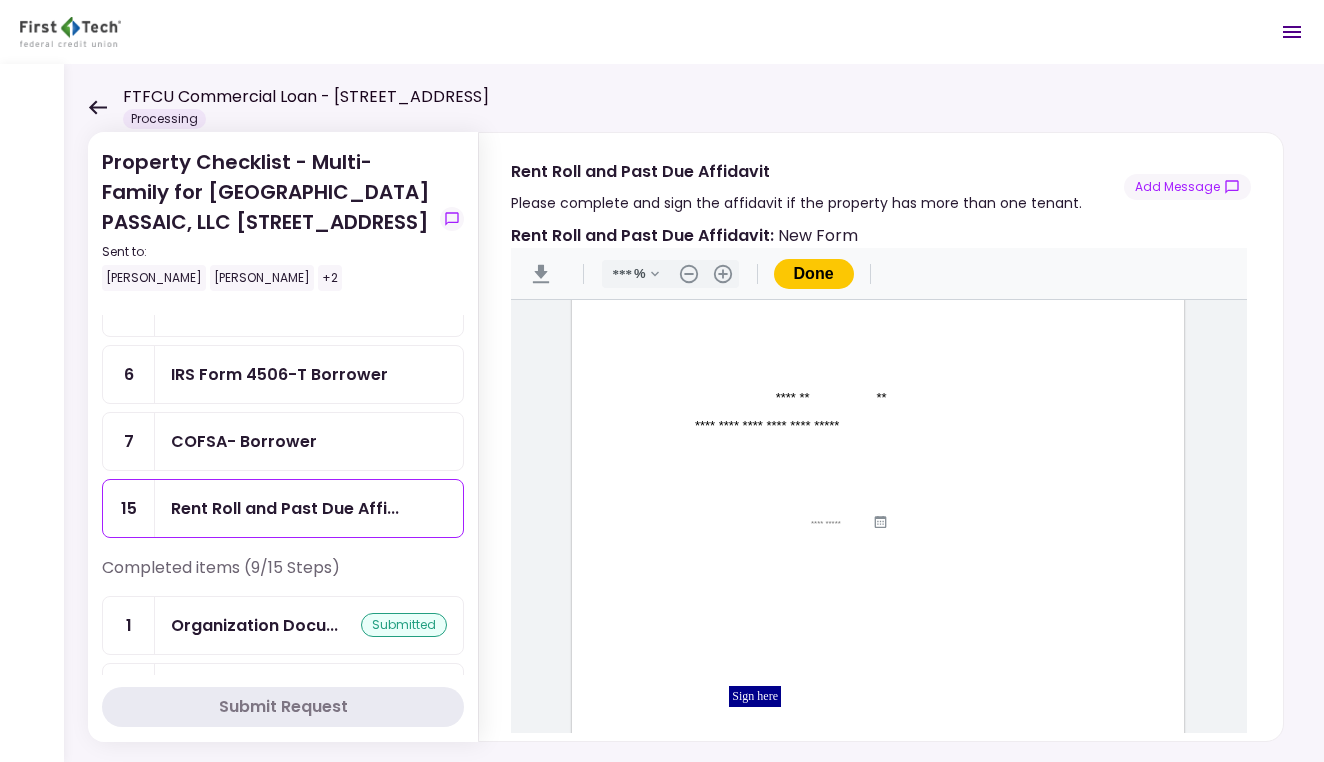 scroll, scrollTop: 162, scrollLeft: 0, axis: vertical 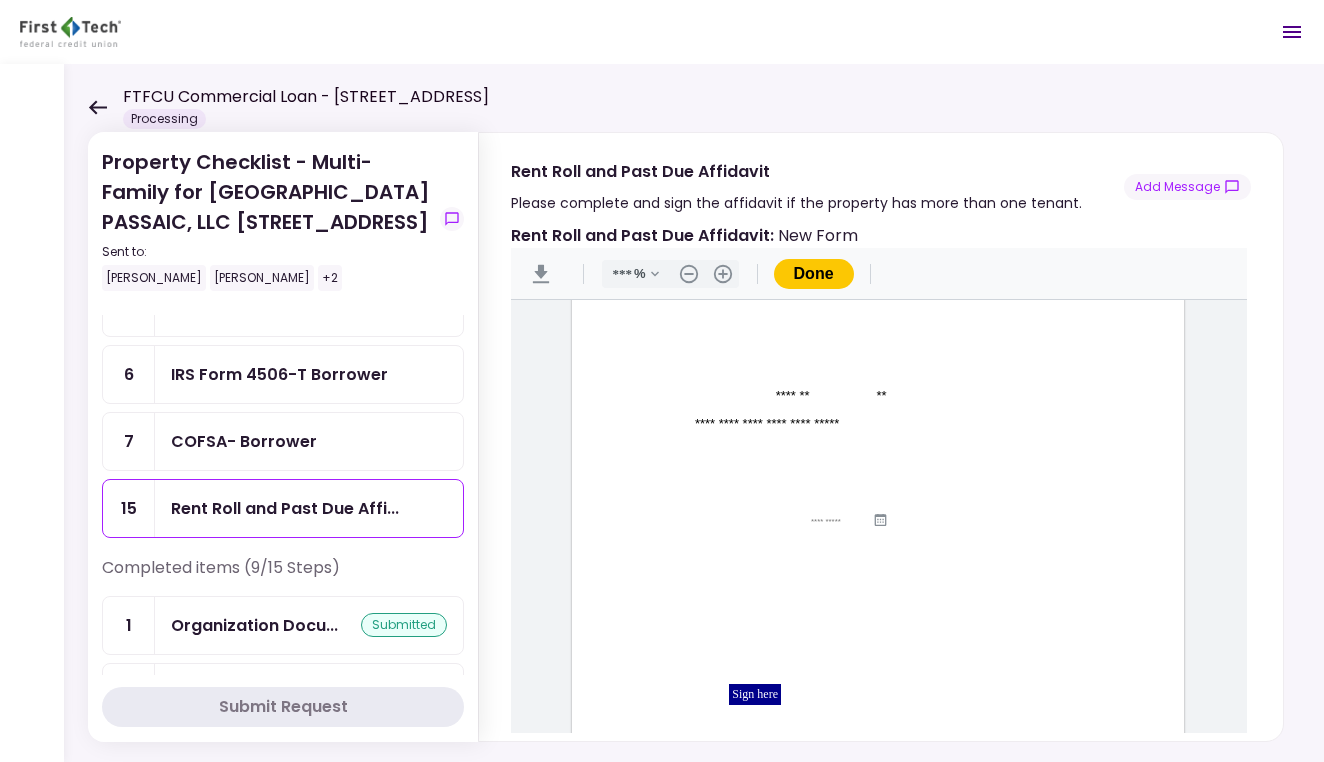 click at bounding box center [841, 521] 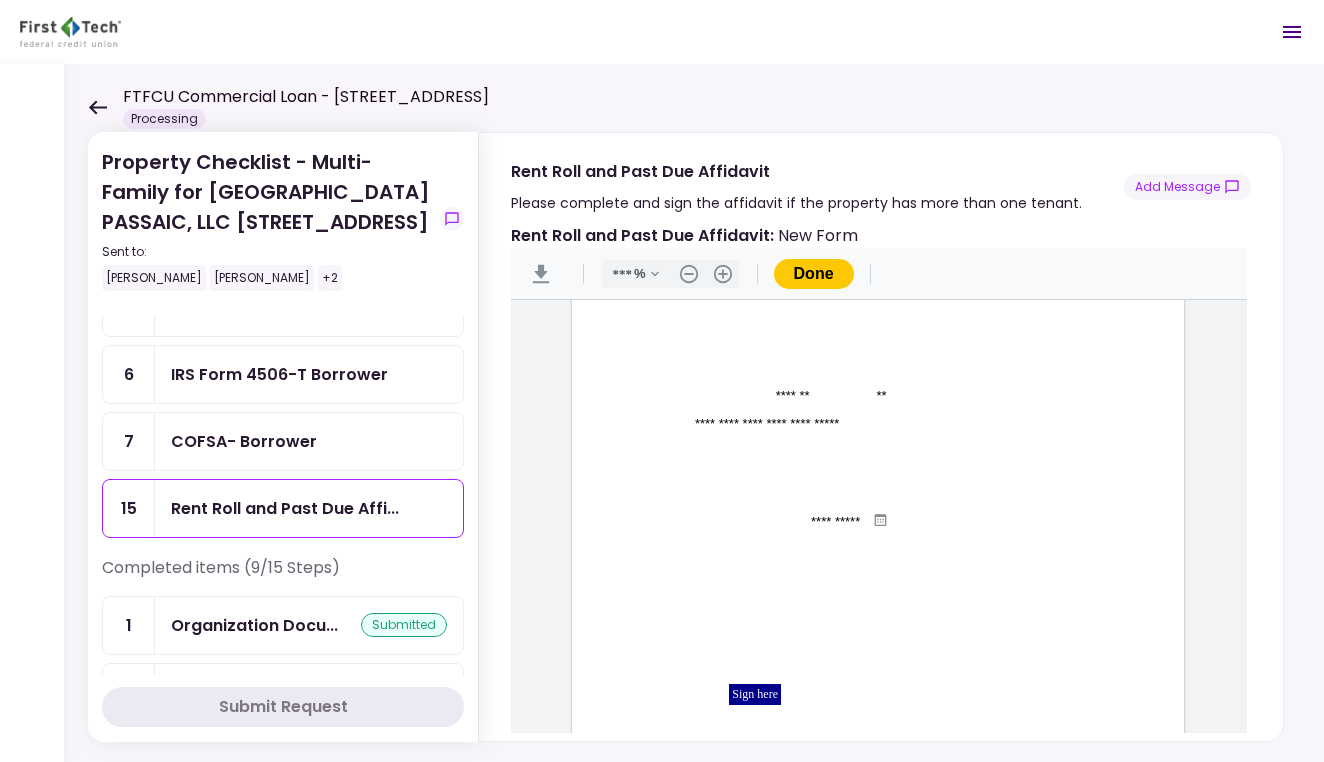 type on "**********" 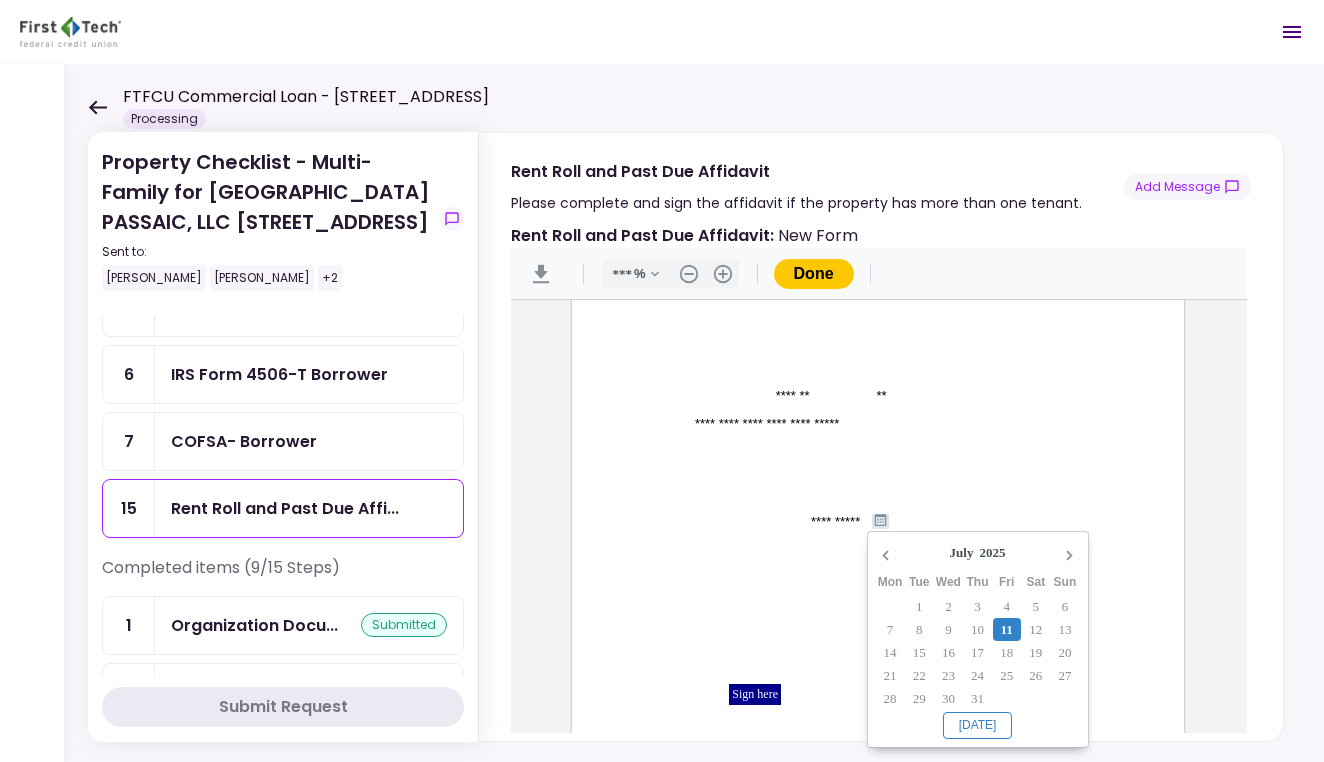 click at bounding box center [841, 574] 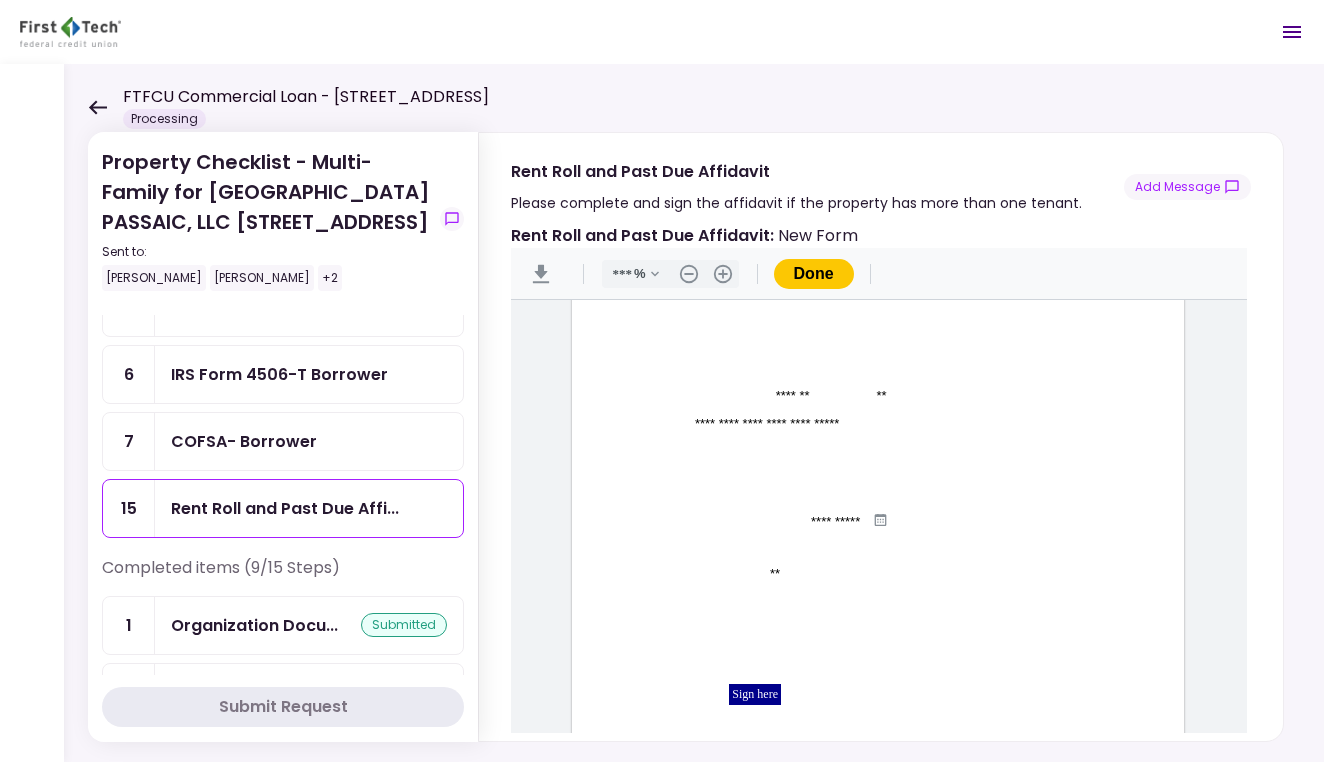 type on "*" 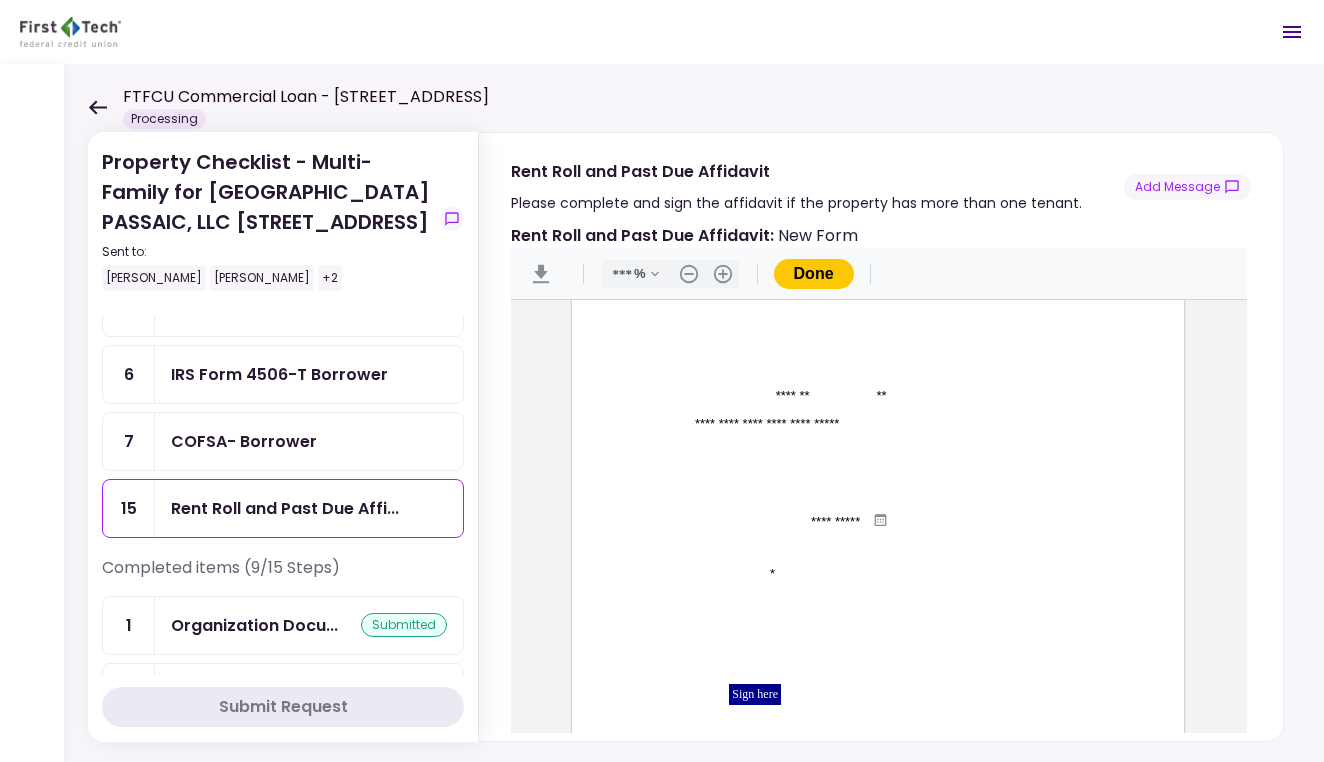 type on "******" 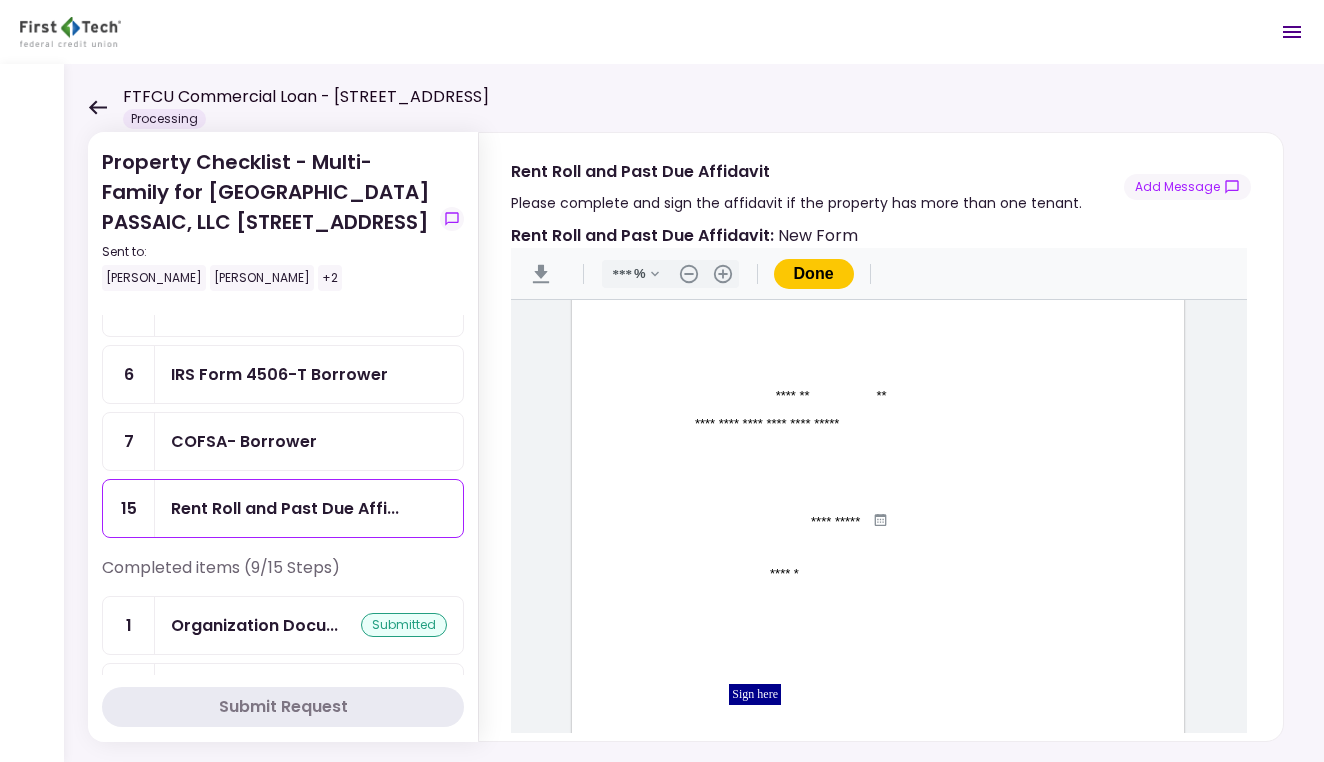 click at bounding box center (928, 602) 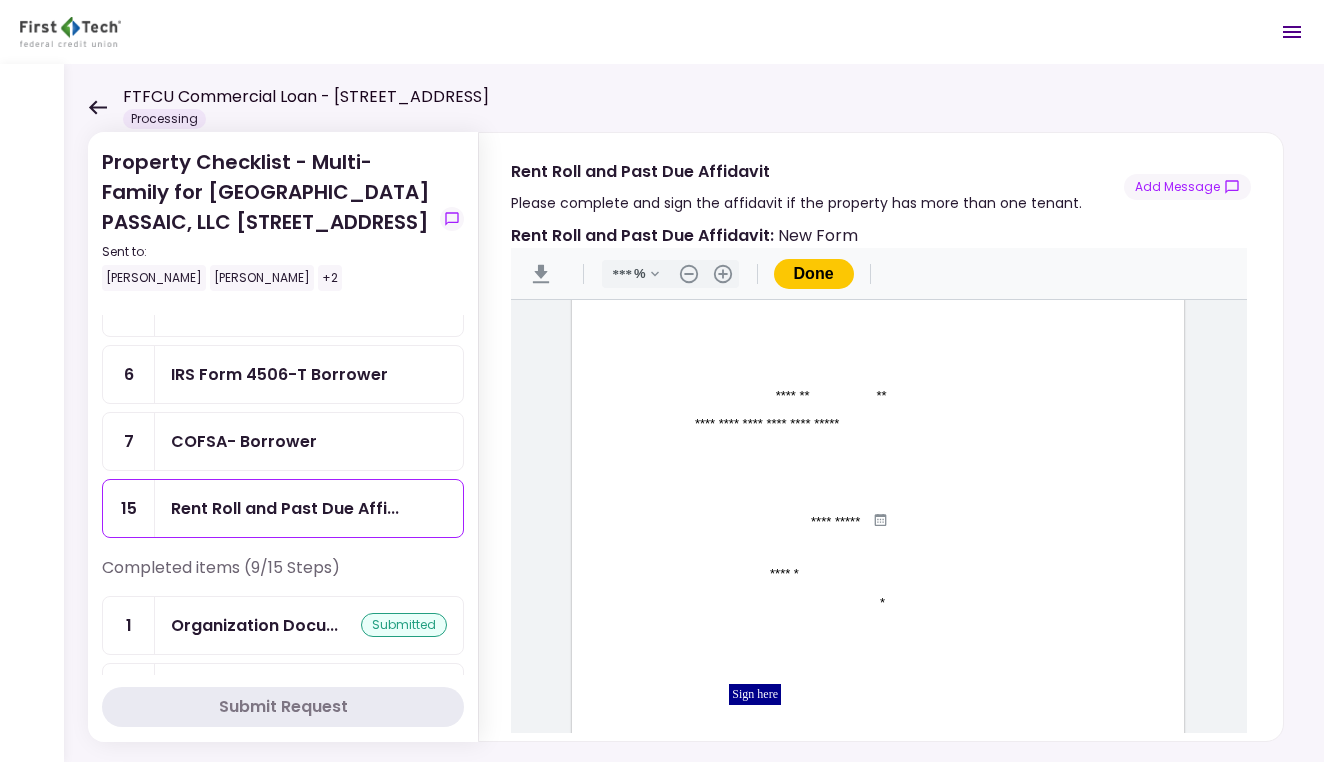 type on "*" 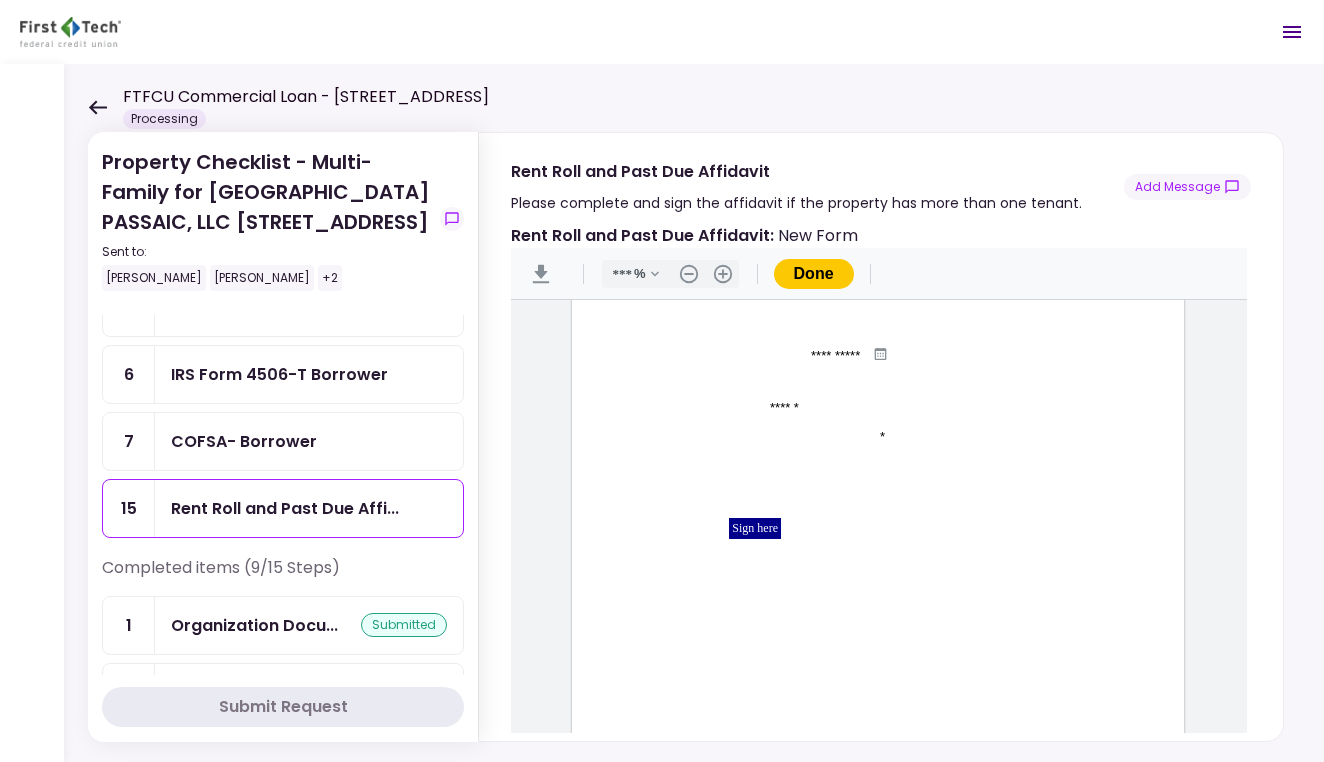 scroll, scrollTop: 329, scrollLeft: 0, axis: vertical 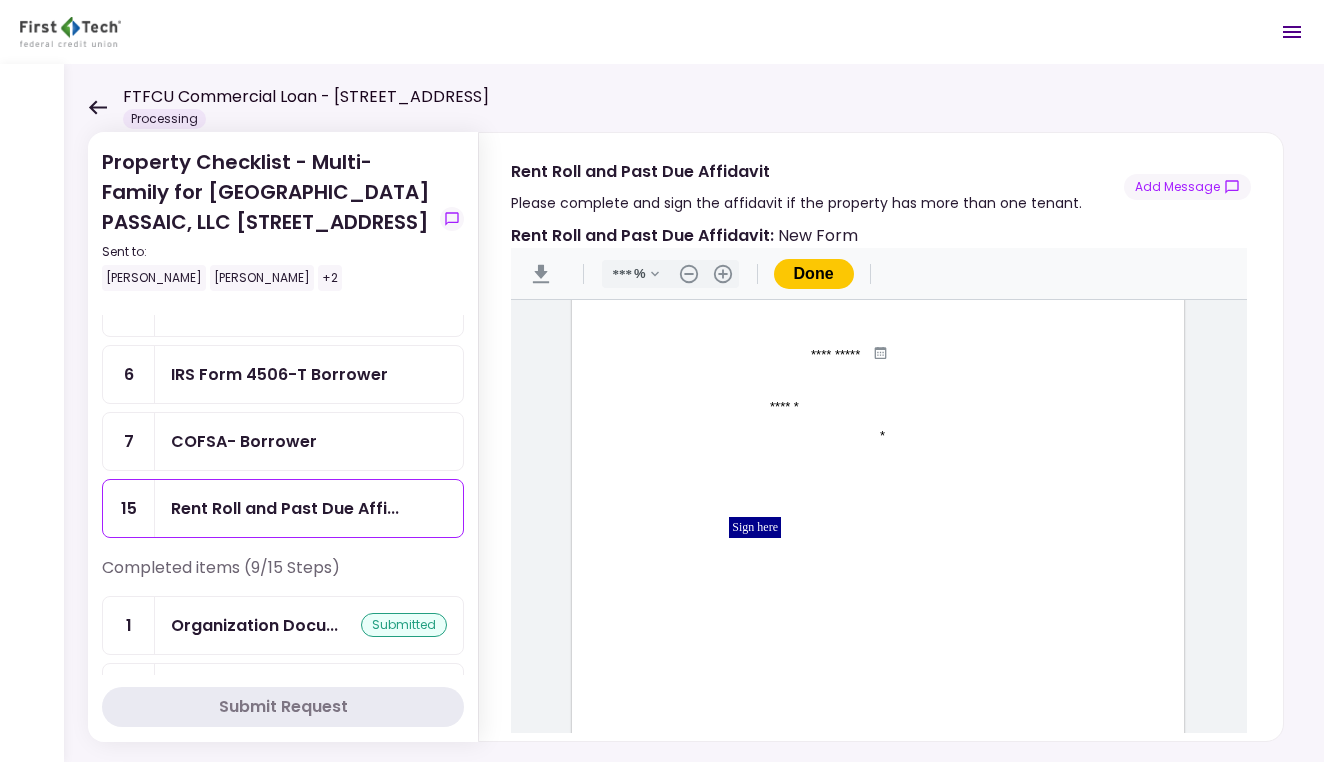 click on "Sign here" at bounding box center (755, 527) 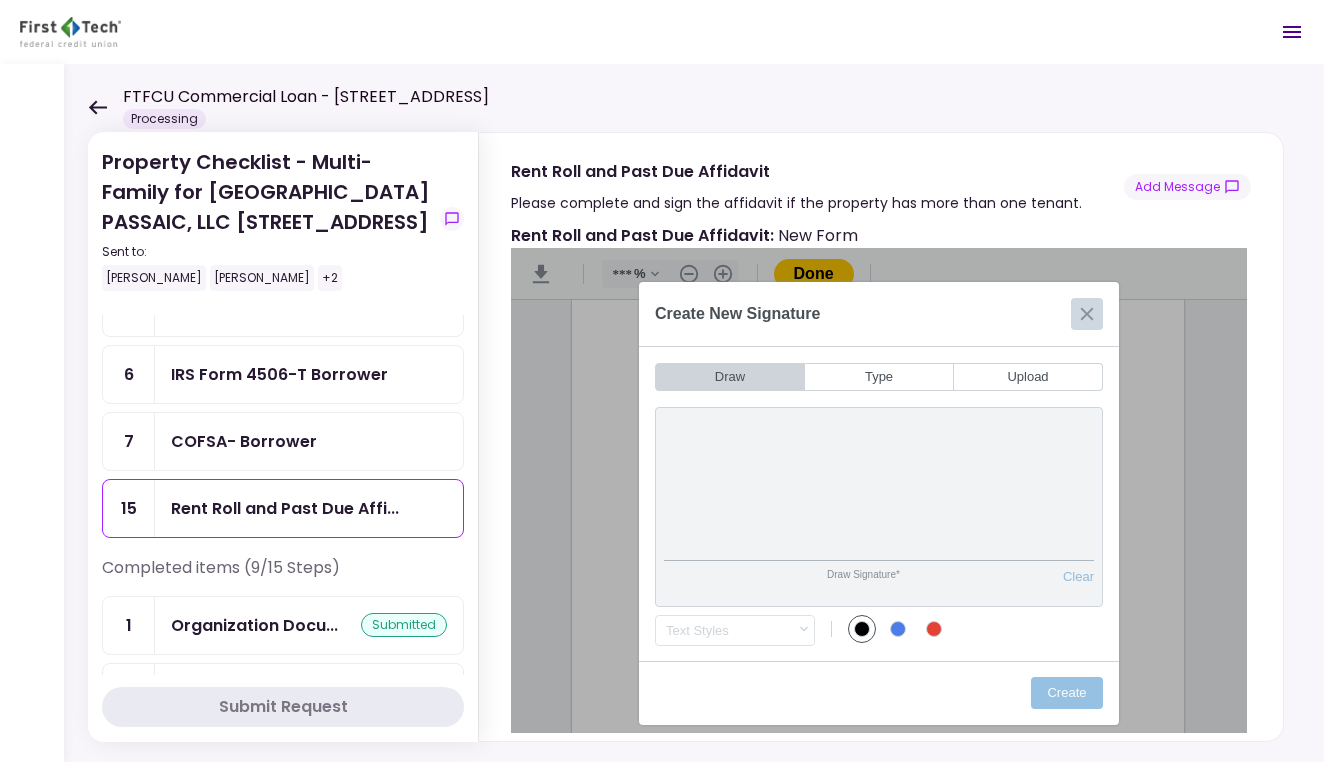 click at bounding box center (1087, 314) 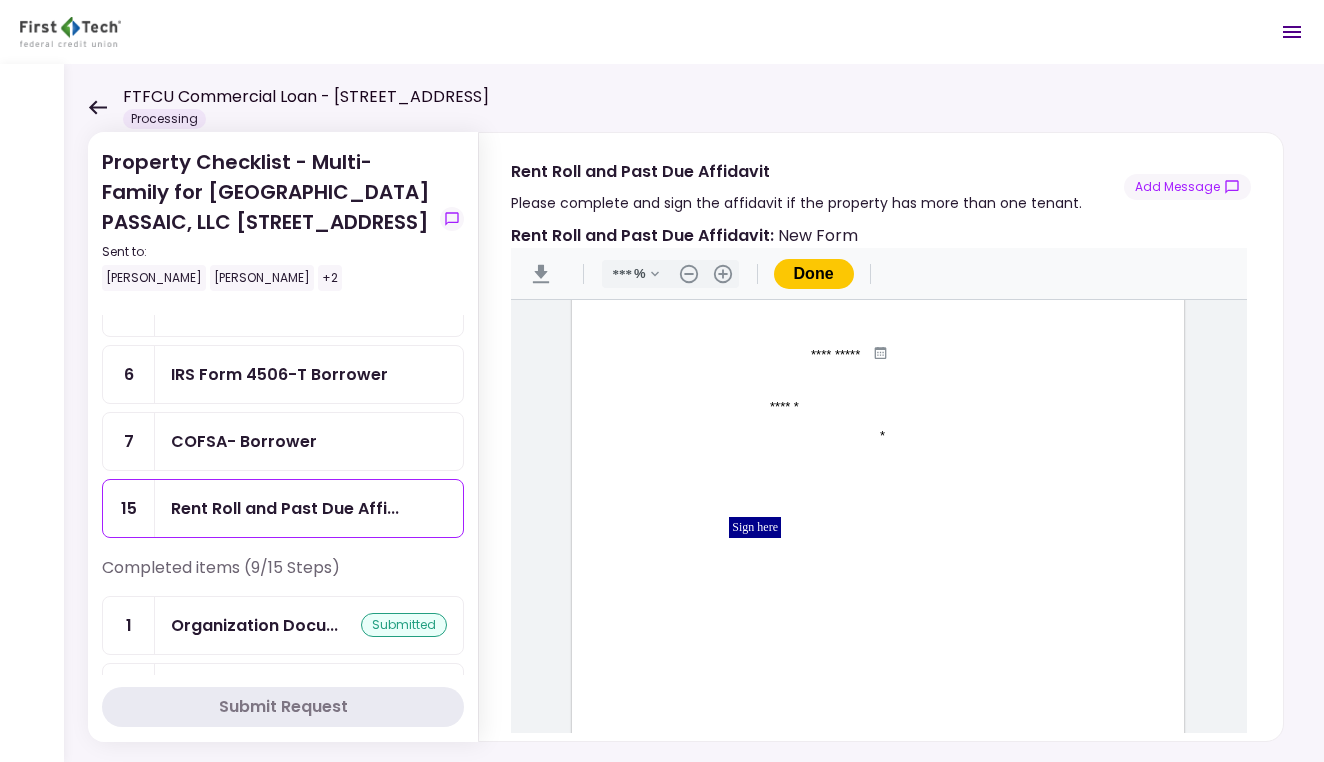 click at bounding box center [768, 552] 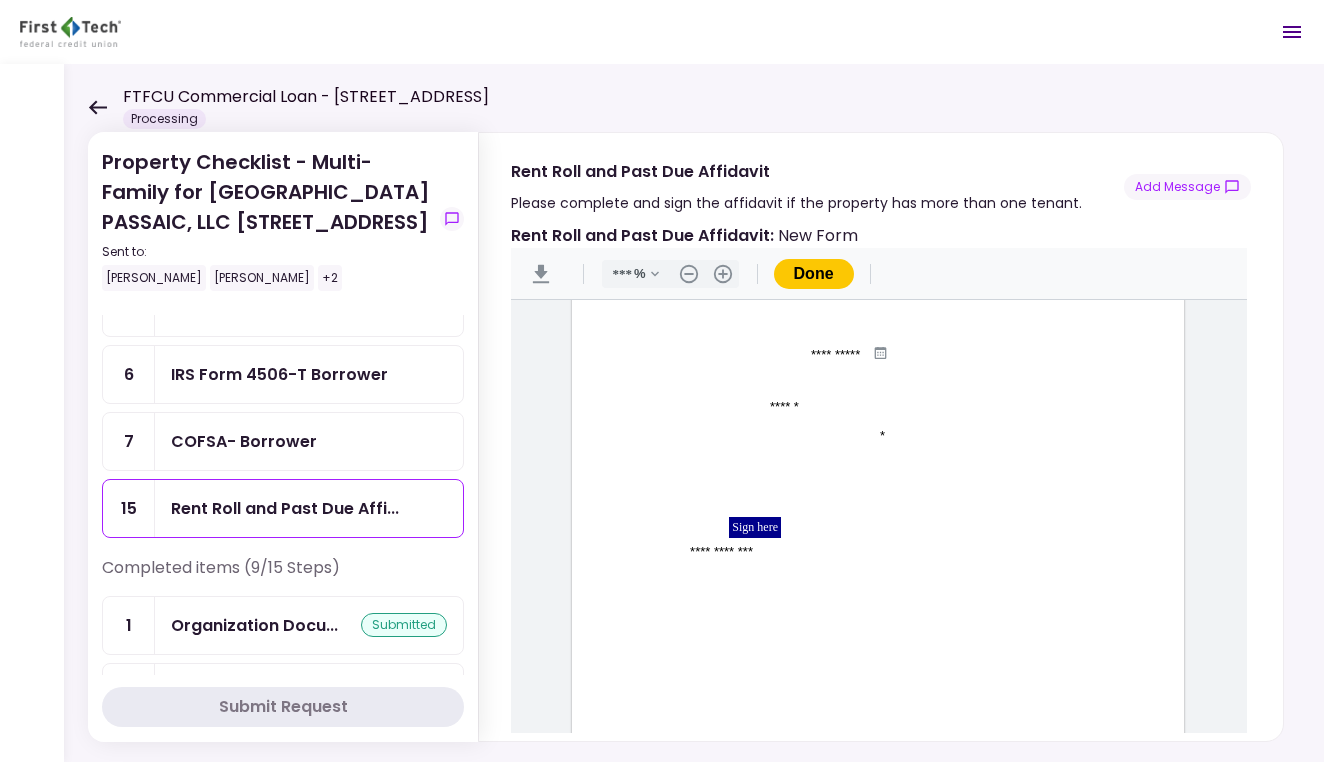 type on "**********" 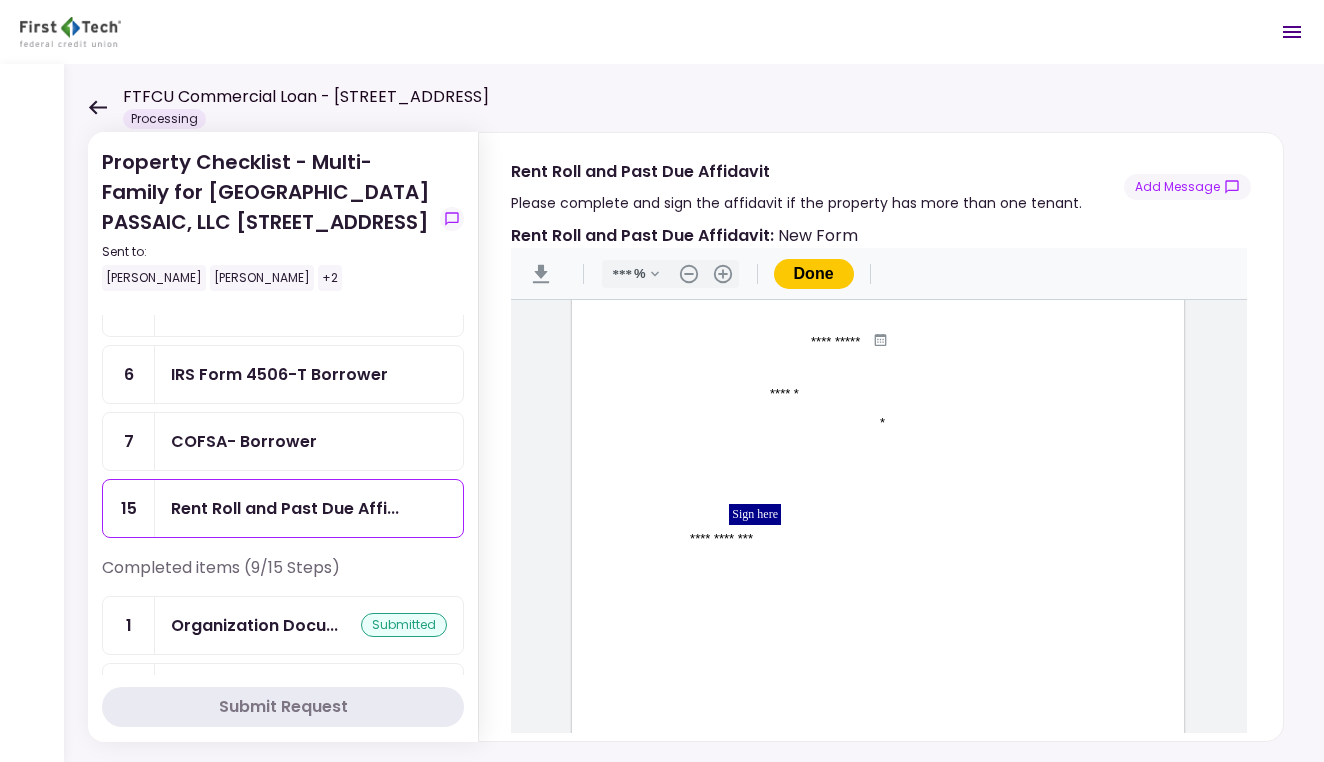 scroll, scrollTop: 342, scrollLeft: 0, axis: vertical 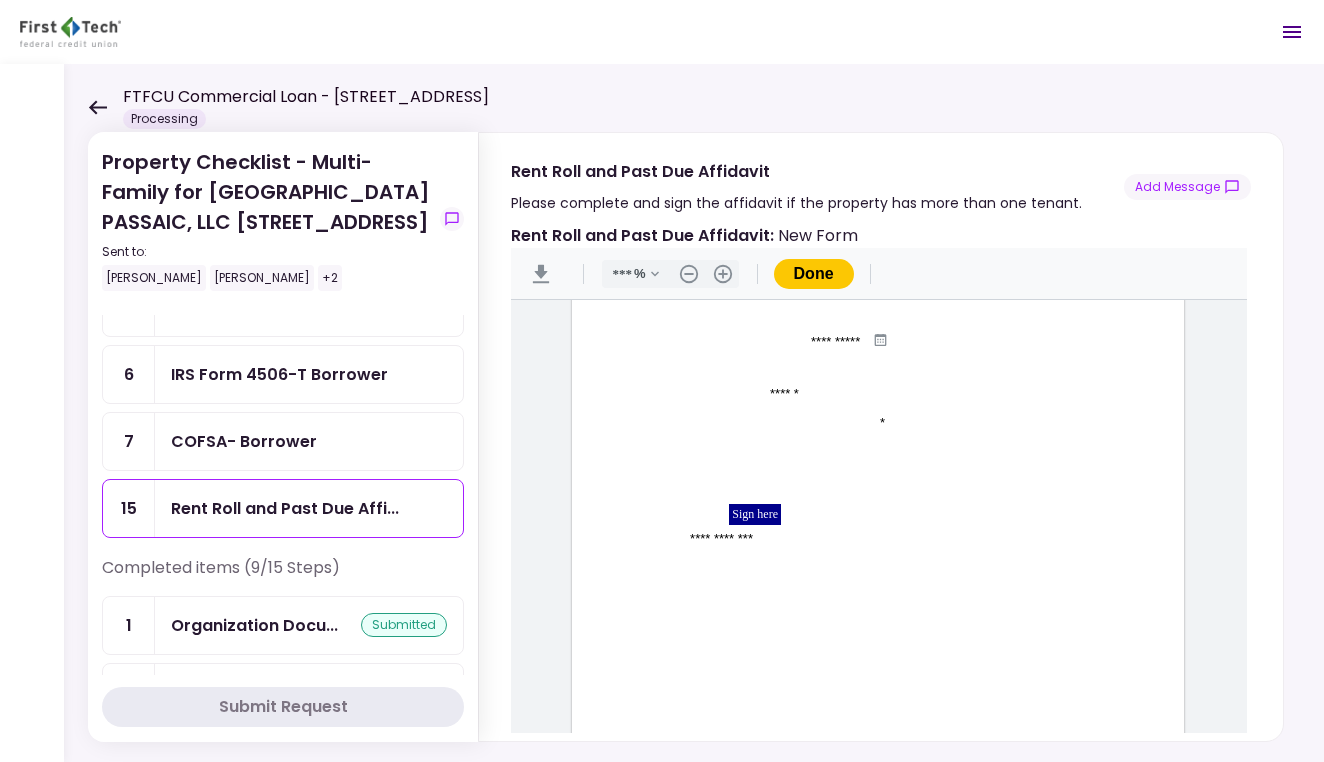 click on "**********" at bounding box center (878, 358) 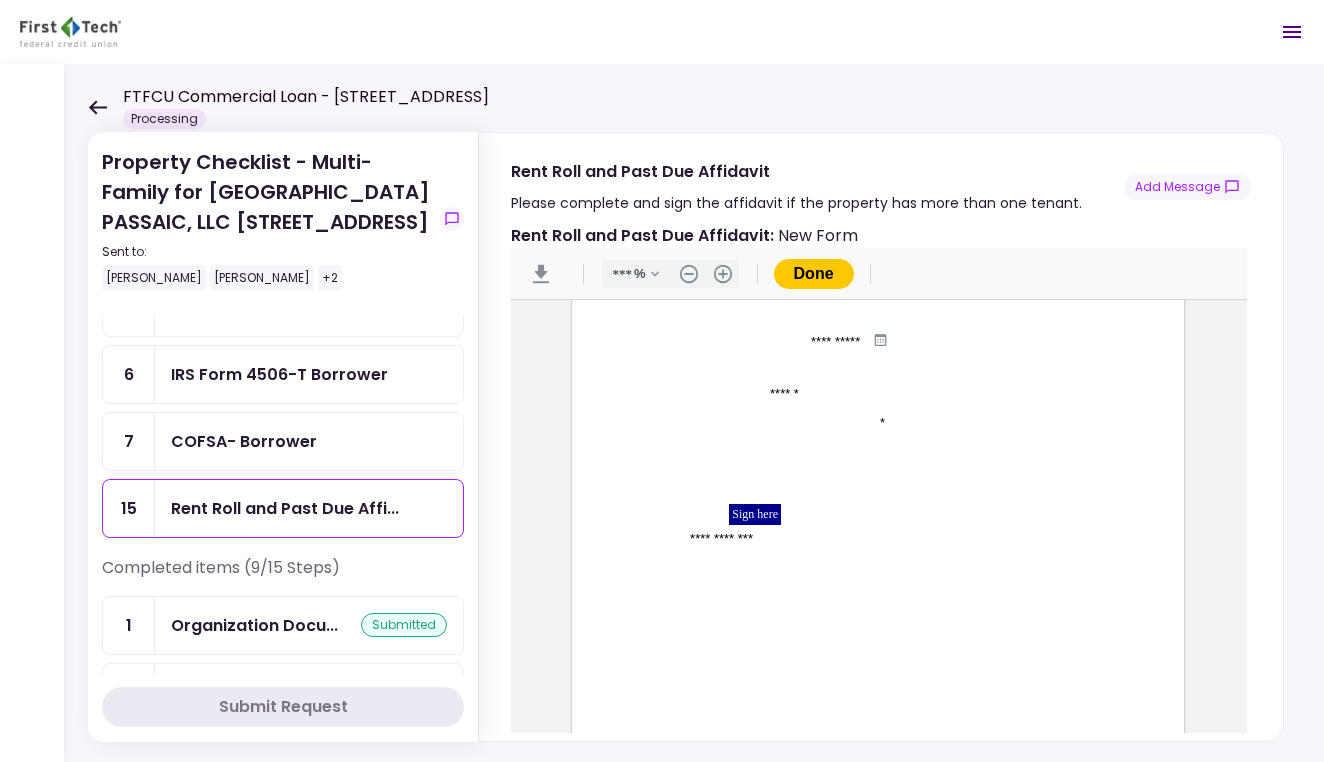 scroll, scrollTop: 342, scrollLeft: 0, axis: vertical 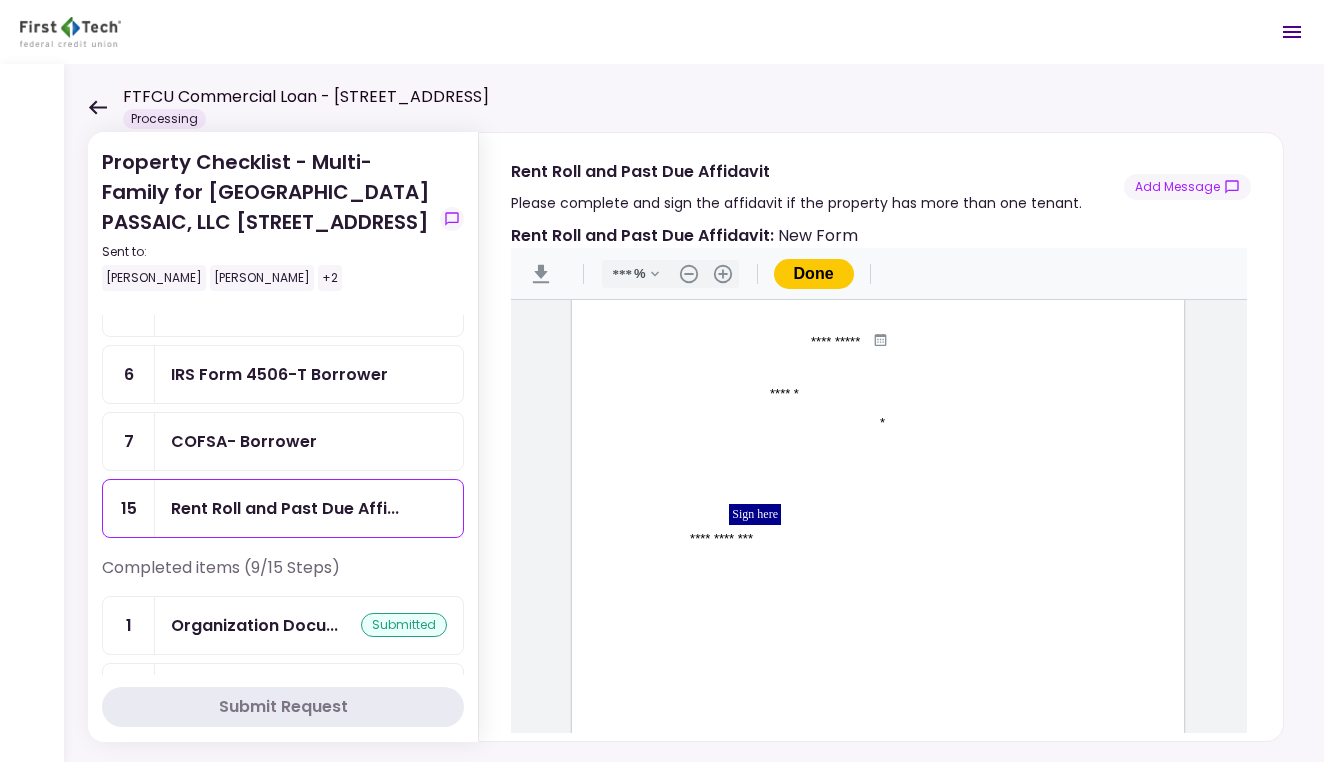 click at bounding box center [762, 557] 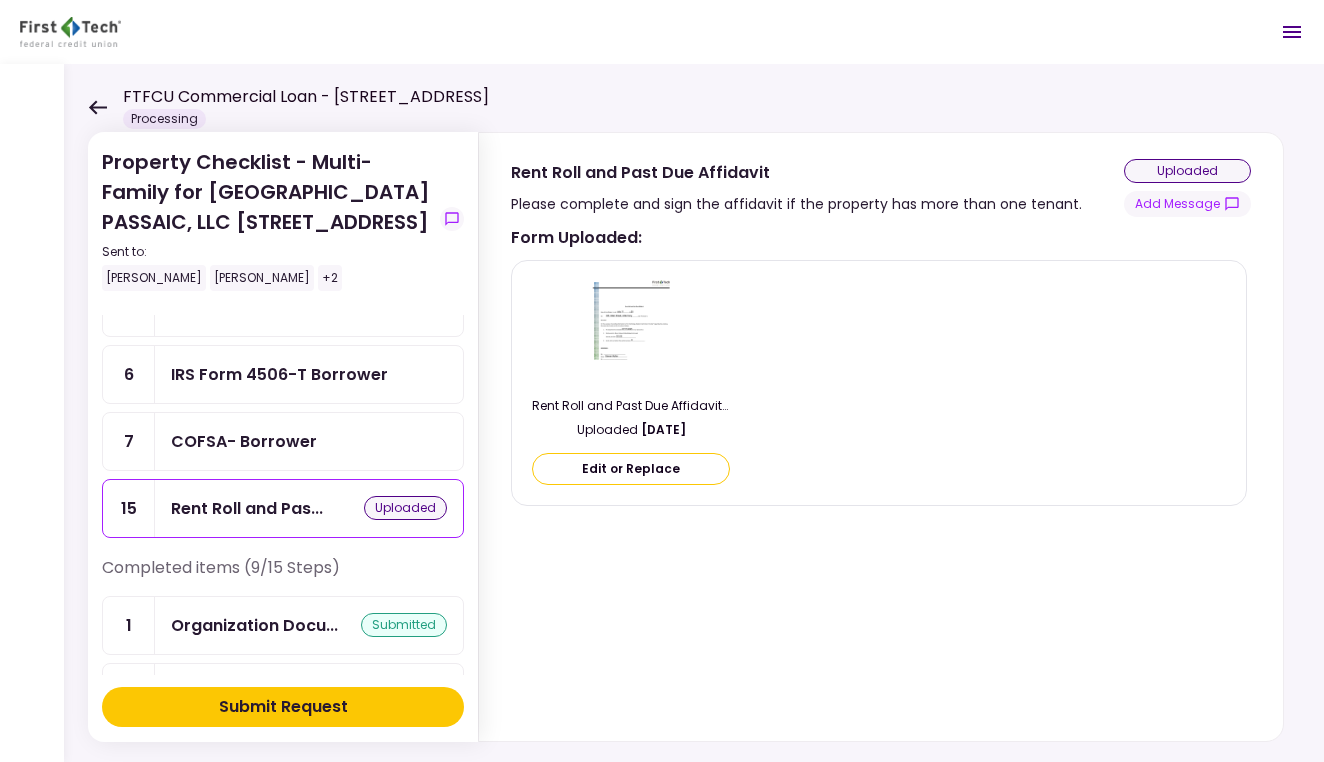 click on "Edit or Replace" at bounding box center [631, 469] 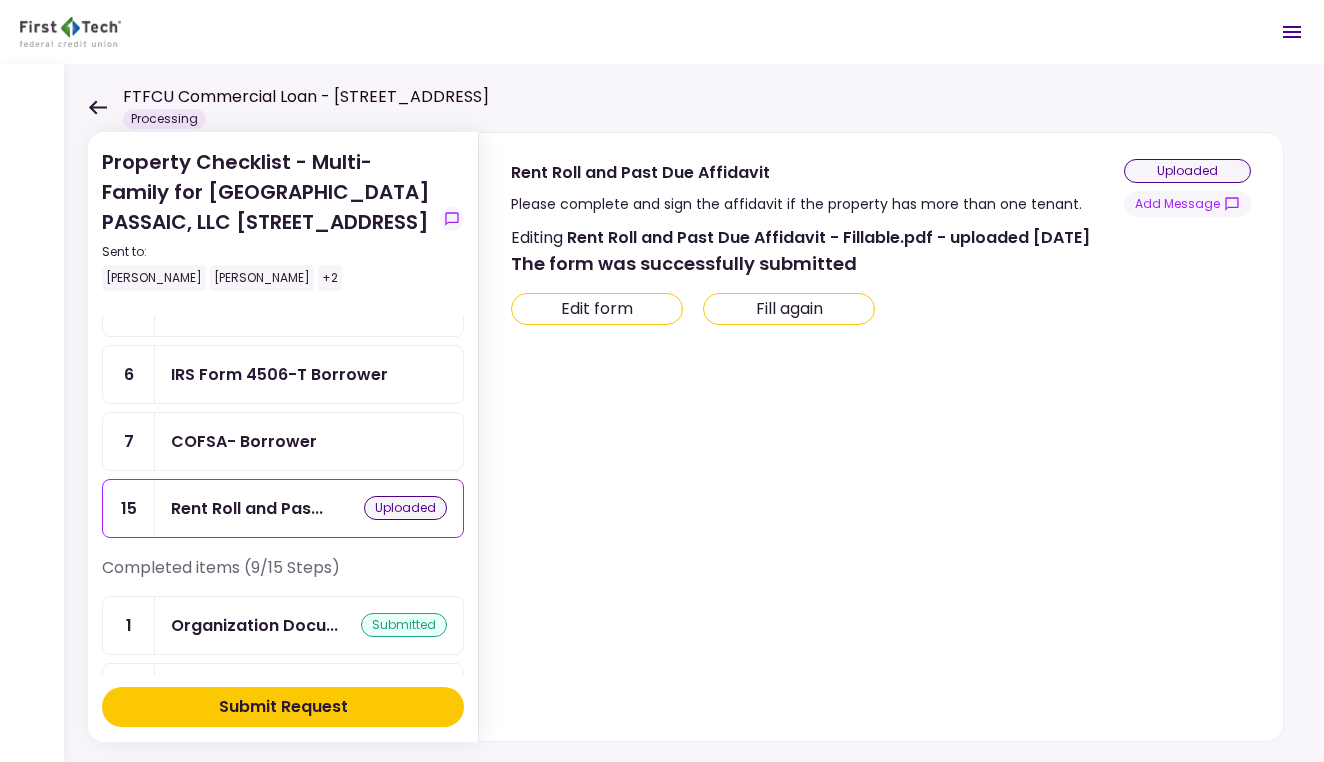 click on "Edit form" at bounding box center (597, 309) 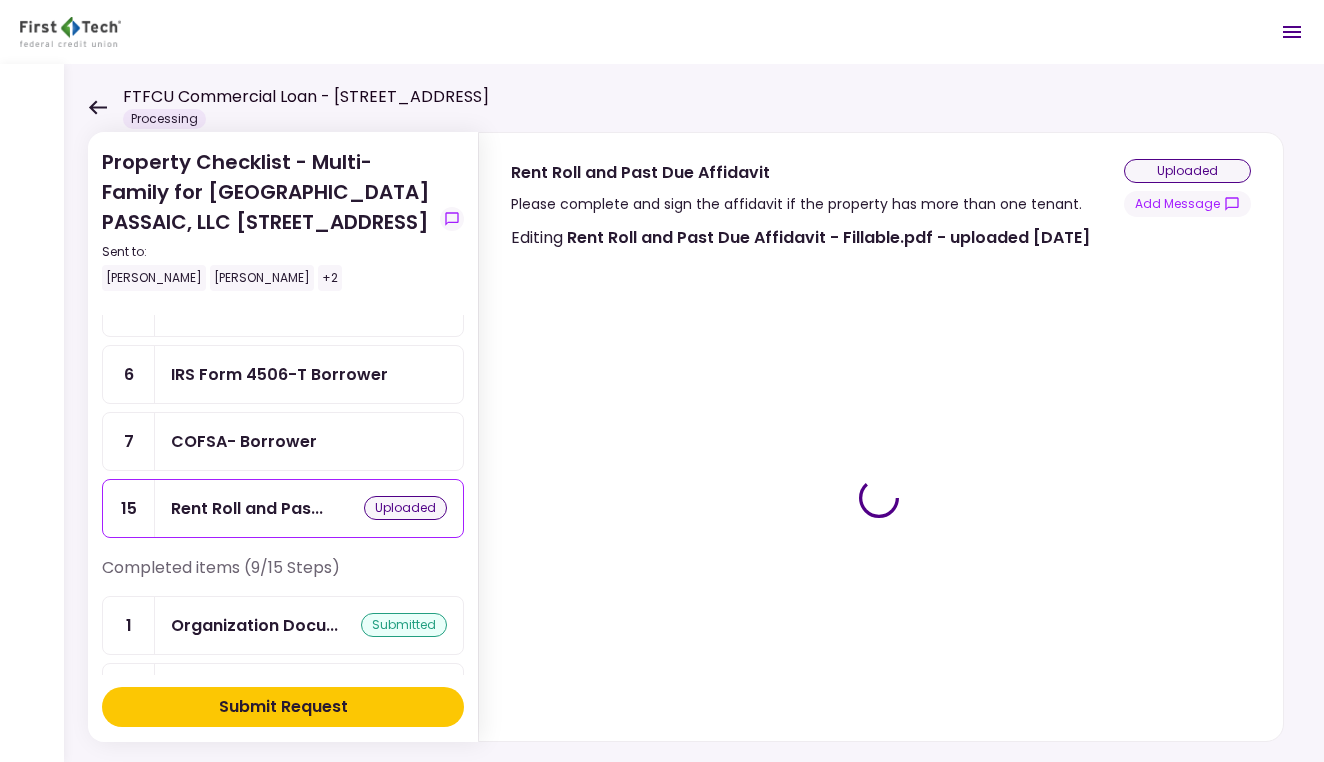 type on "***" 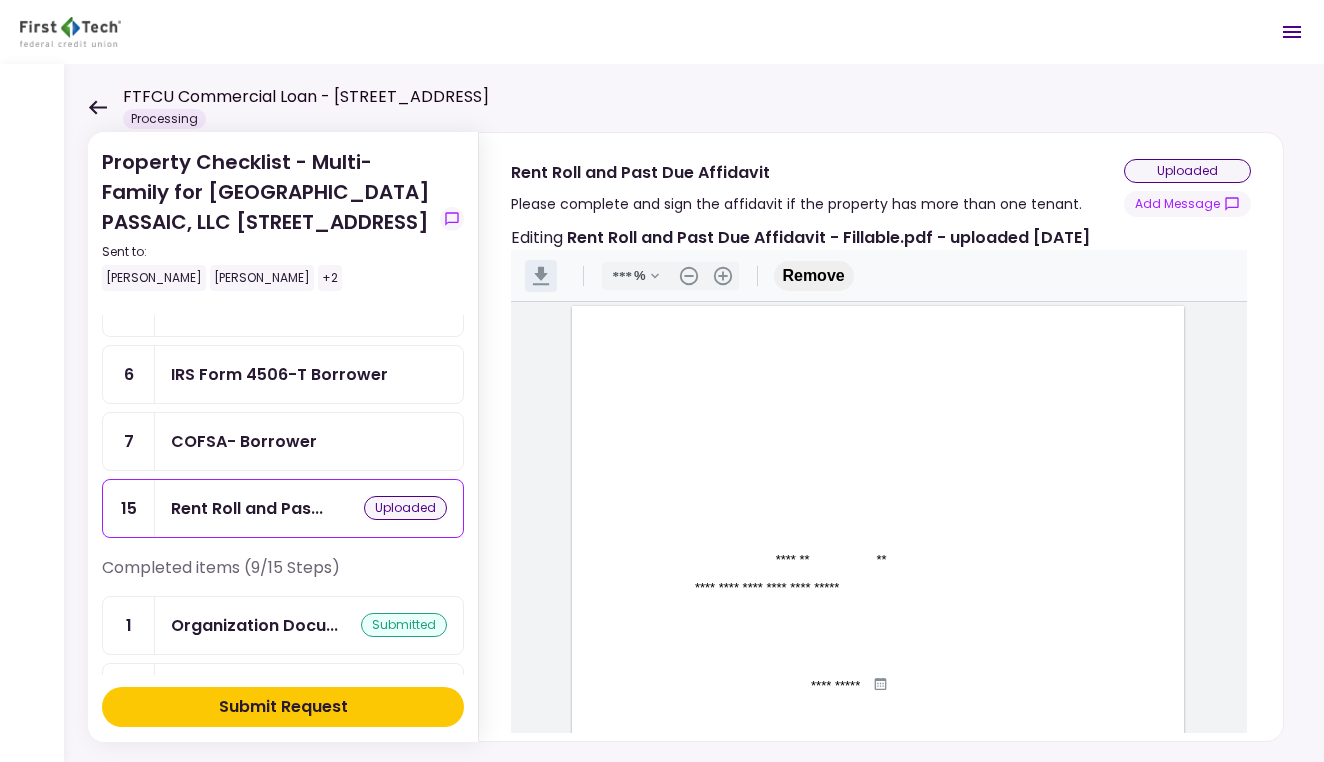 click on ".cls-1{fill:#abb0c4;} icon - header - download" at bounding box center (541, 276) 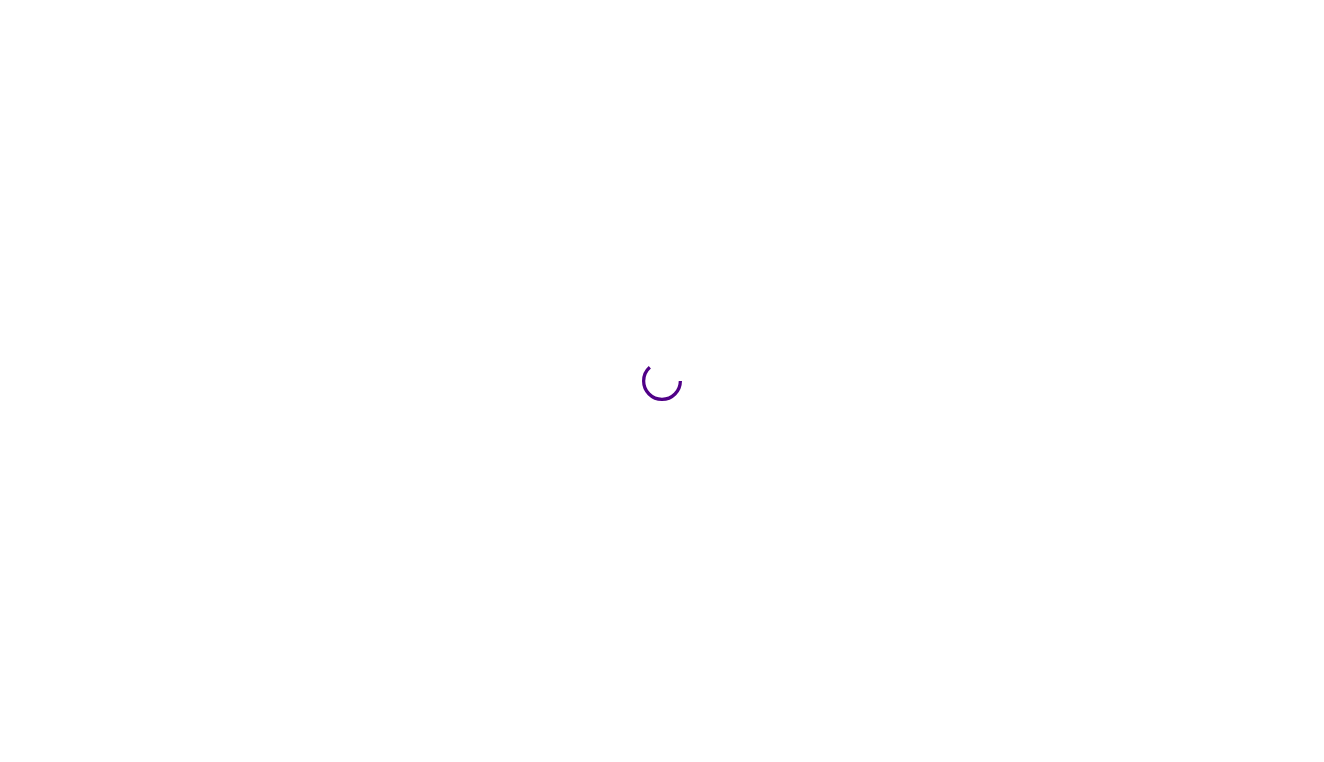 scroll, scrollTop: 0, scrollLeft: 0, axis: both 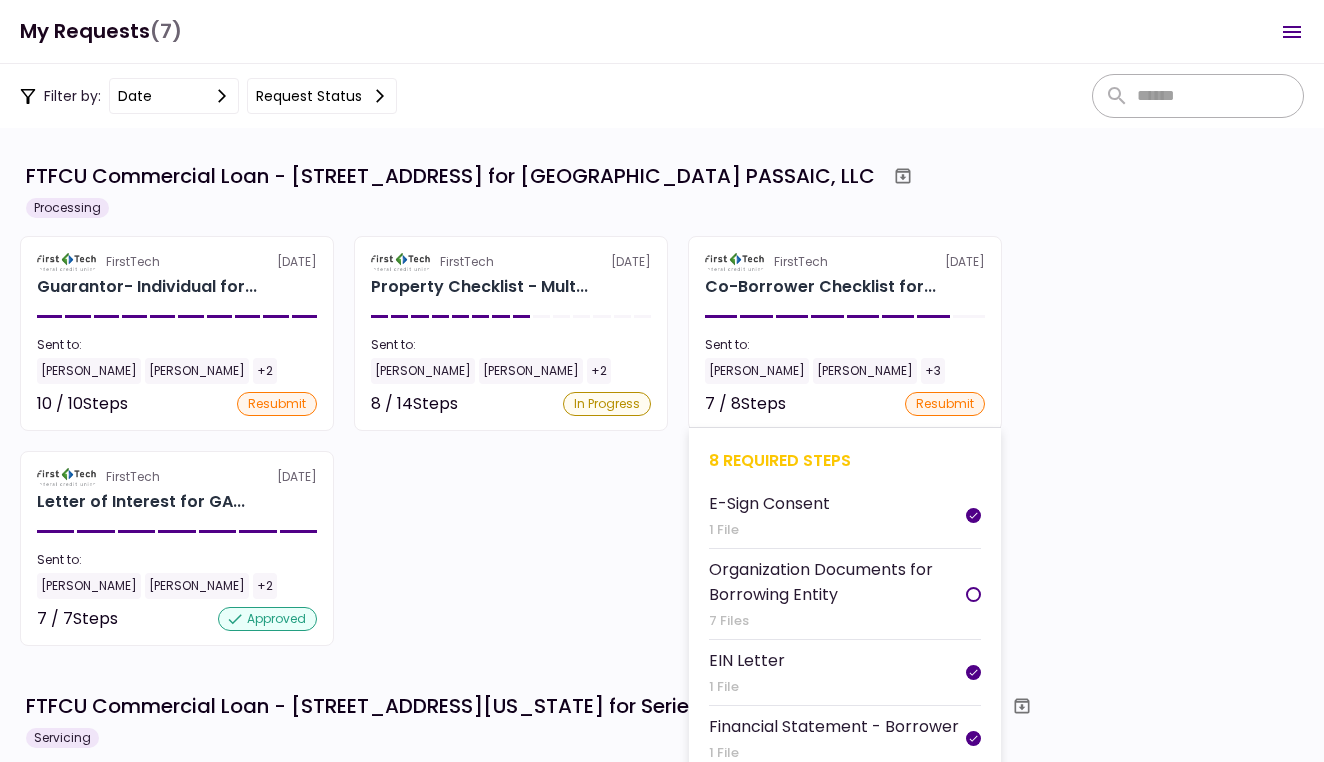 click on "FirstTech [DATE] Co-Borrower Checklist for... Sent to: [PERSON_NAME] [PERSON_NAME] +3 7 / 8  Steps resubmit 8   required steps E-Sign Consent 1 File Organization Documents for Borrowing Entity 7 Files EIN Letter 1 File Financial Statement - Borrower 1 File Tax Return - Borrower No Files IRS Form 4506-T Borrower 2 Files COFSA- Borrower 1 File Business Debt Schedule 1 File" at bounding box center (845, 333) 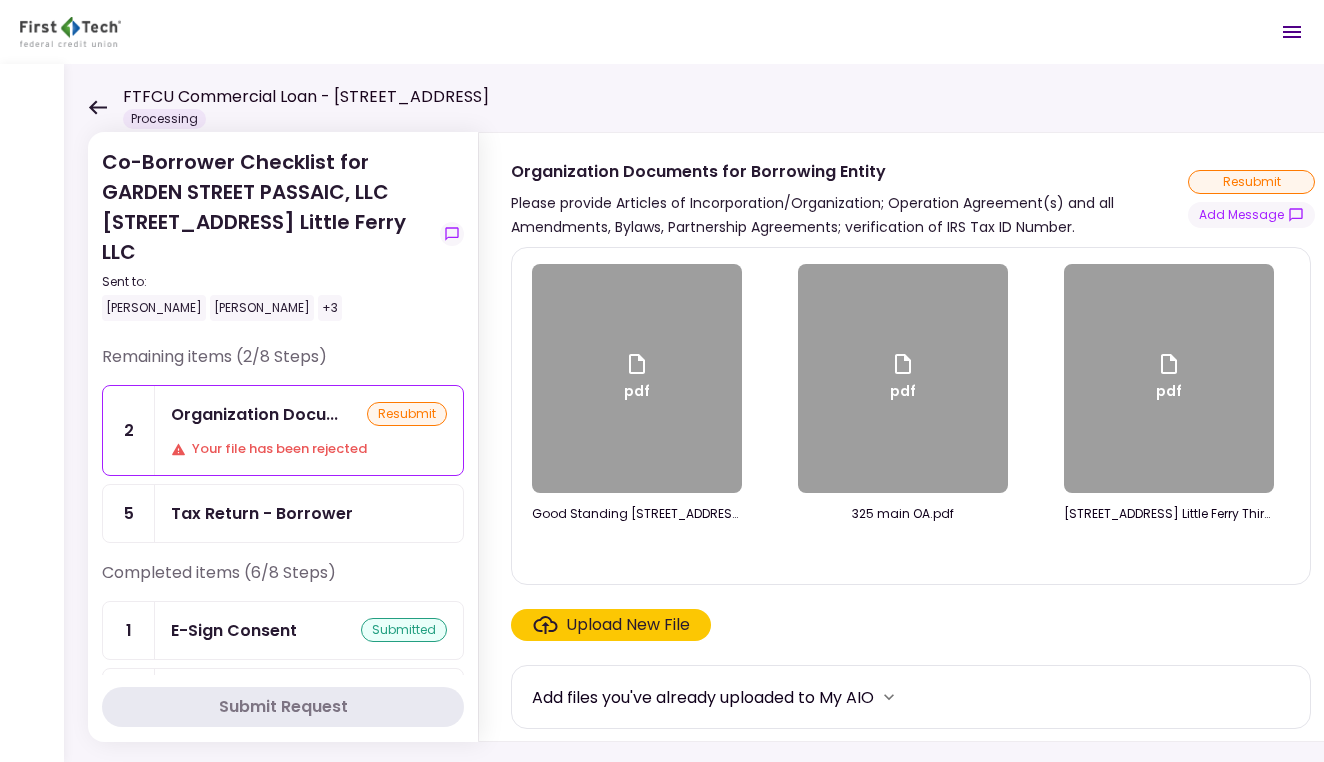 click 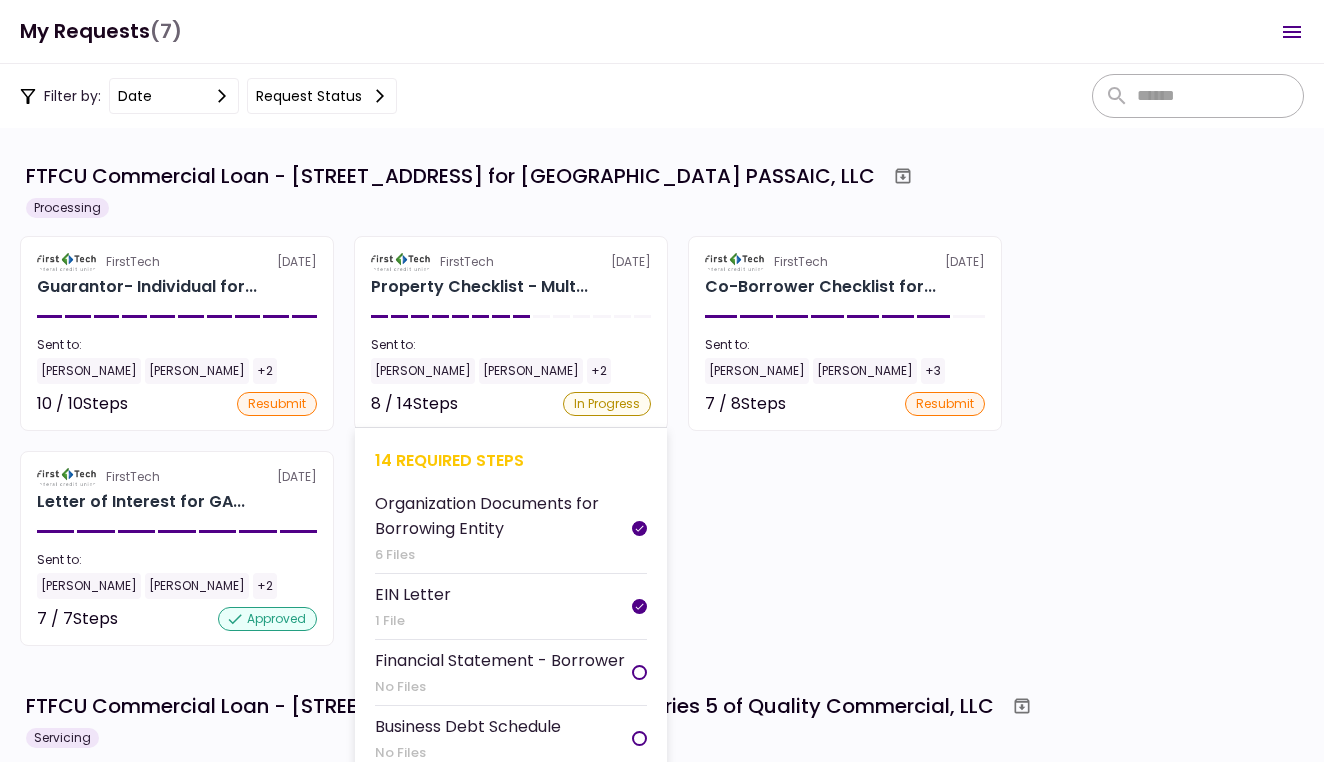 click on "Property Checklist - Mult..." at bounding box center (479, 287) 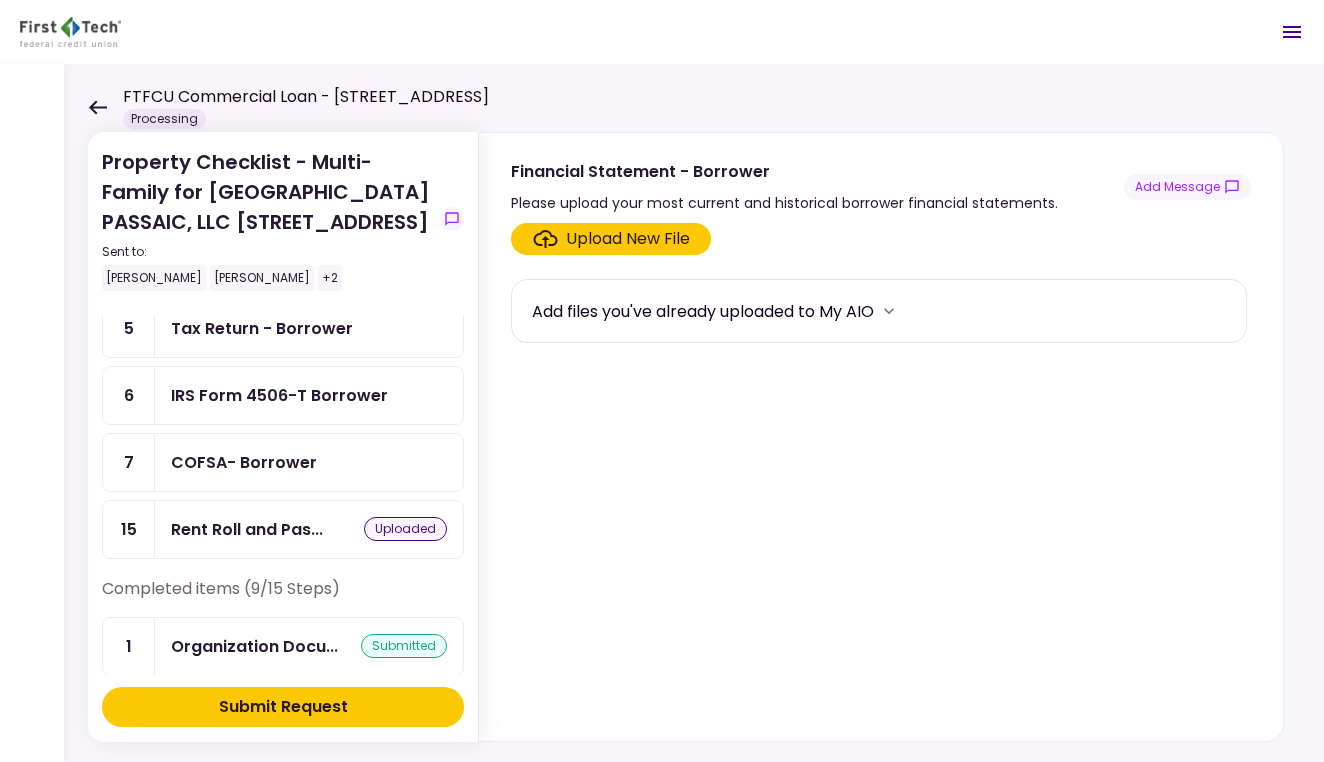 scroll, scrollTop: 160, scrollLeft: 0, axis: vertical 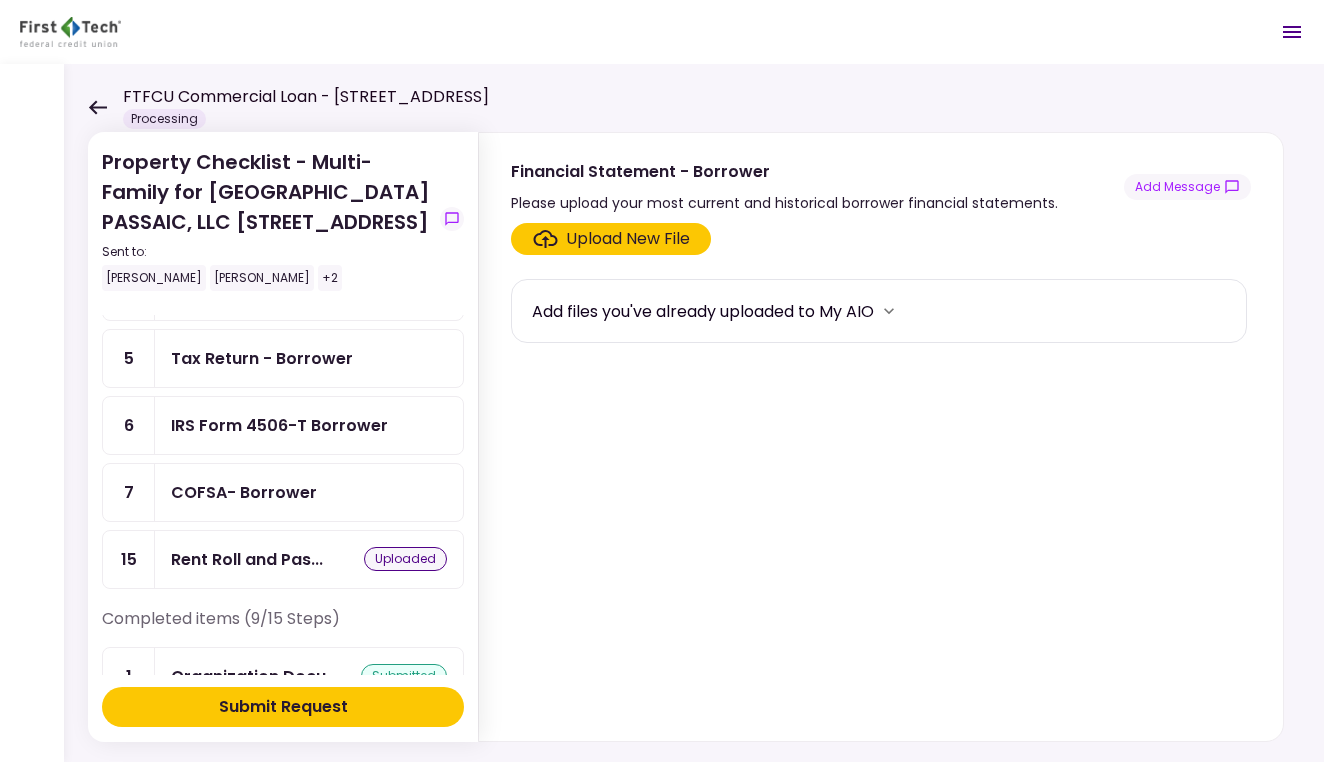 click on "Rent Roll and Pas... uploaded" at bounding box center [309, 559] 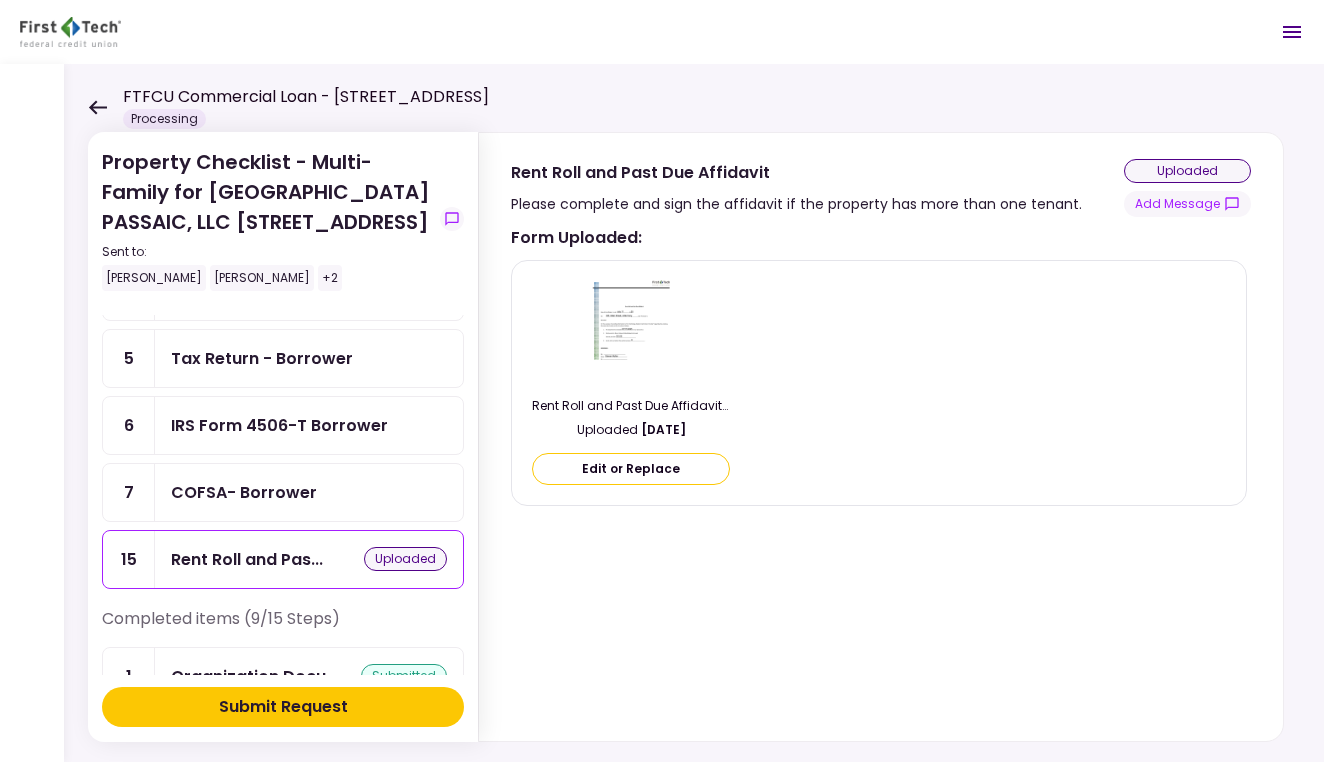 click on "Edit or Replace" at bounding box center [631, 469] 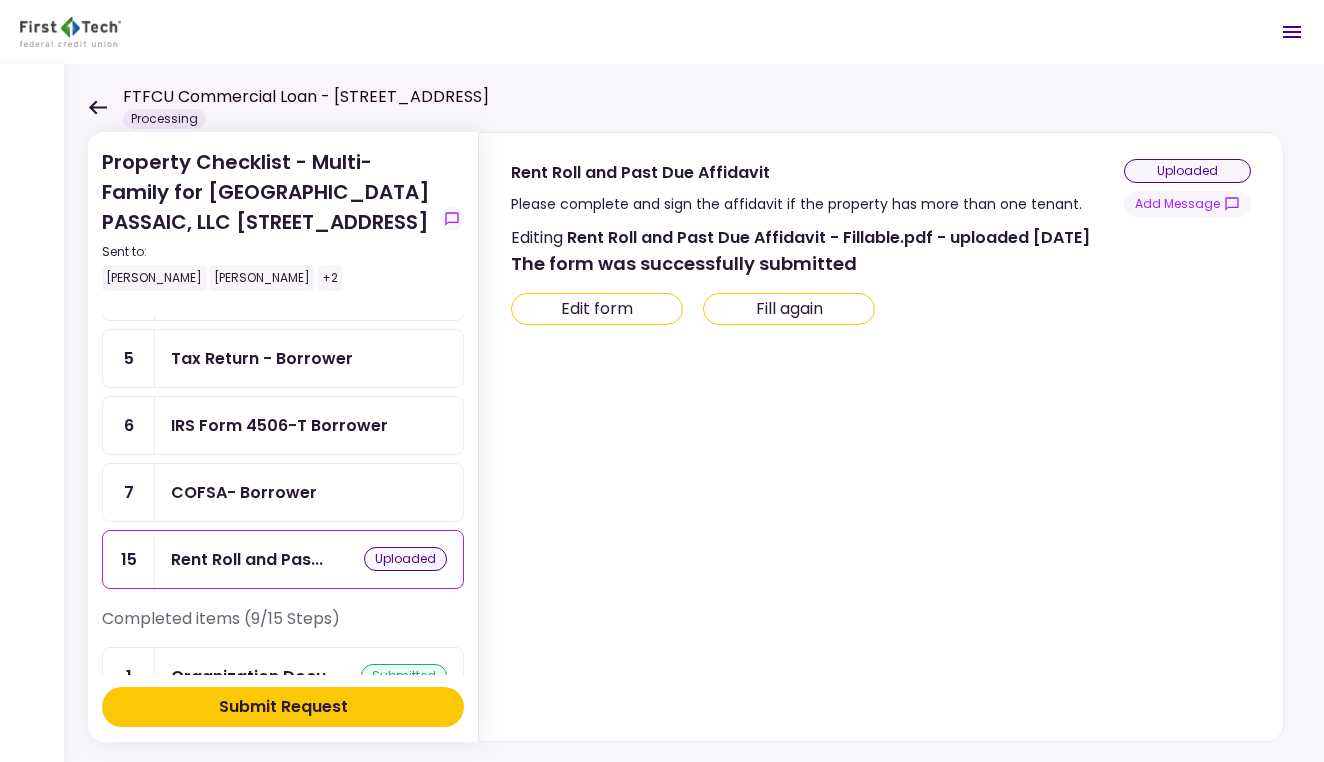 click on "Fill again" at bounding box center (789, 309) 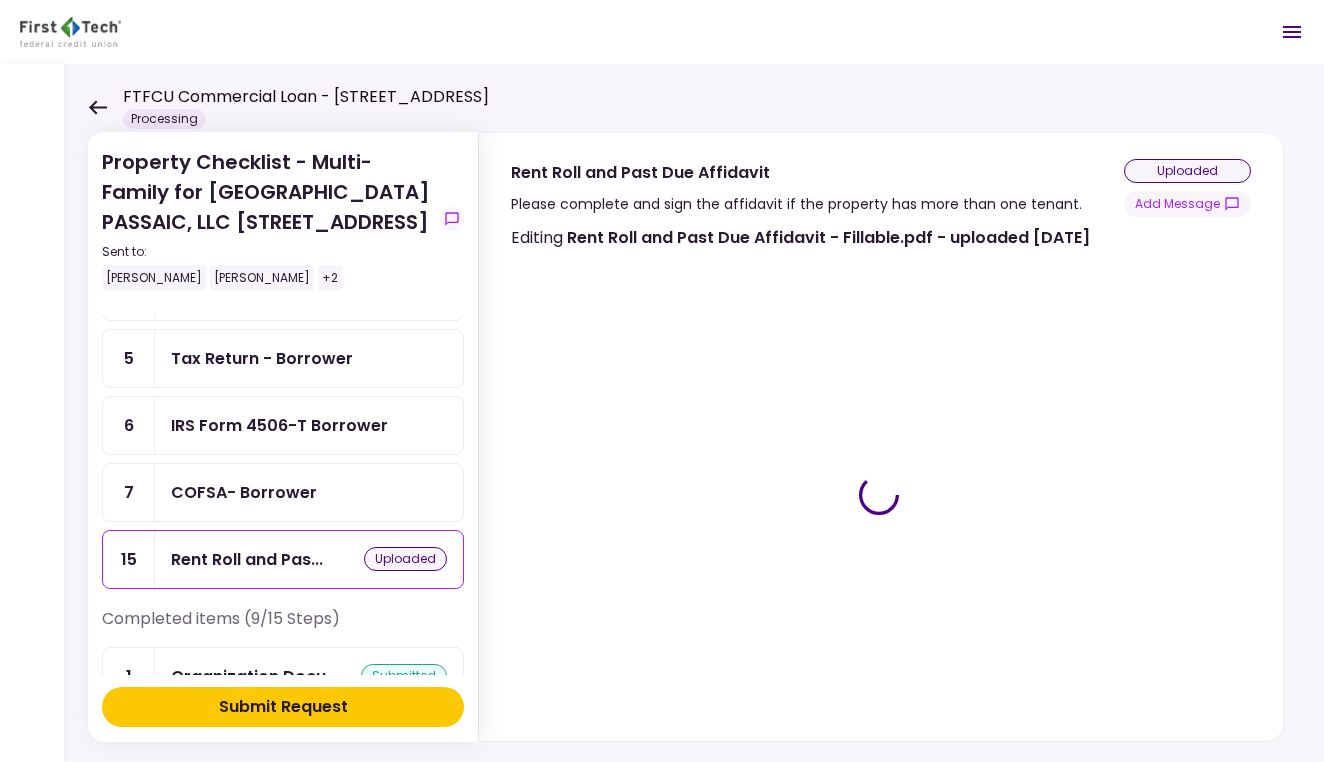 type on "***" 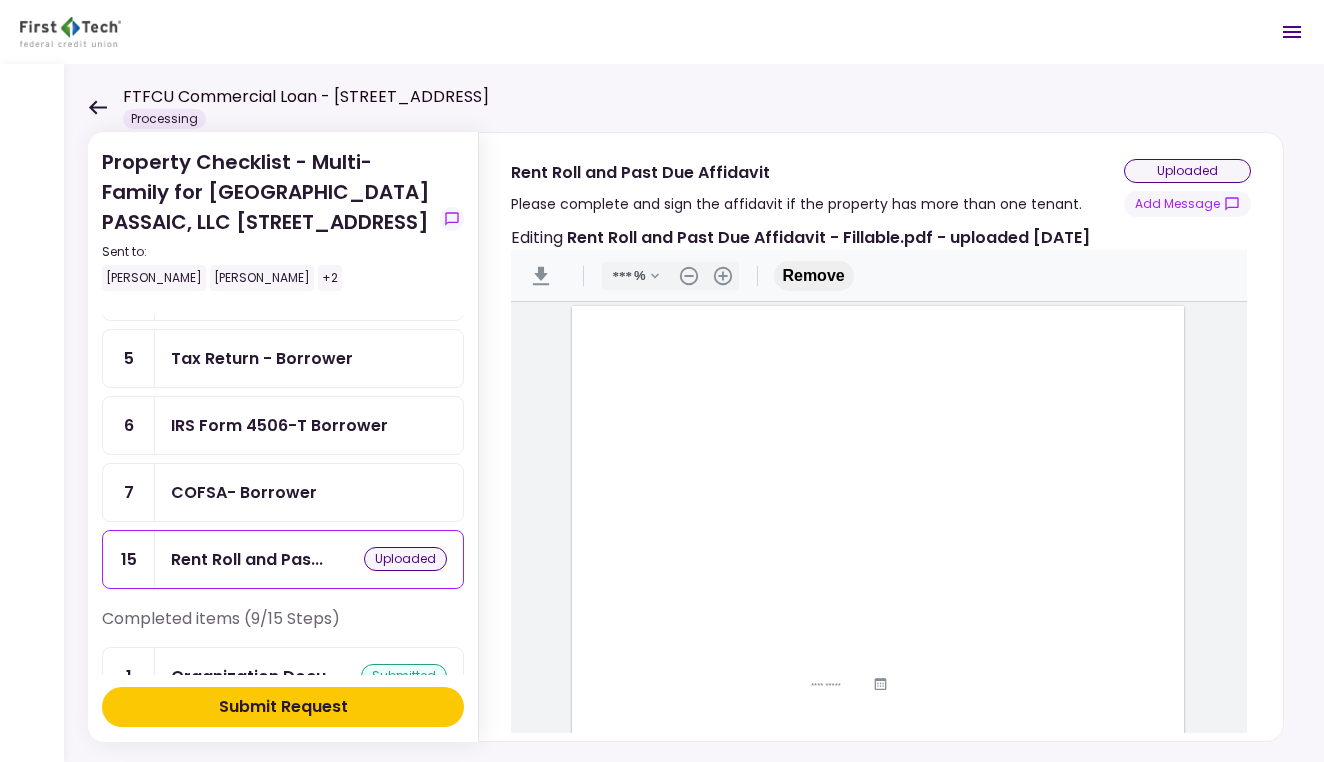 click on "COFSA- Borrower" at bounding box center (244, 492) 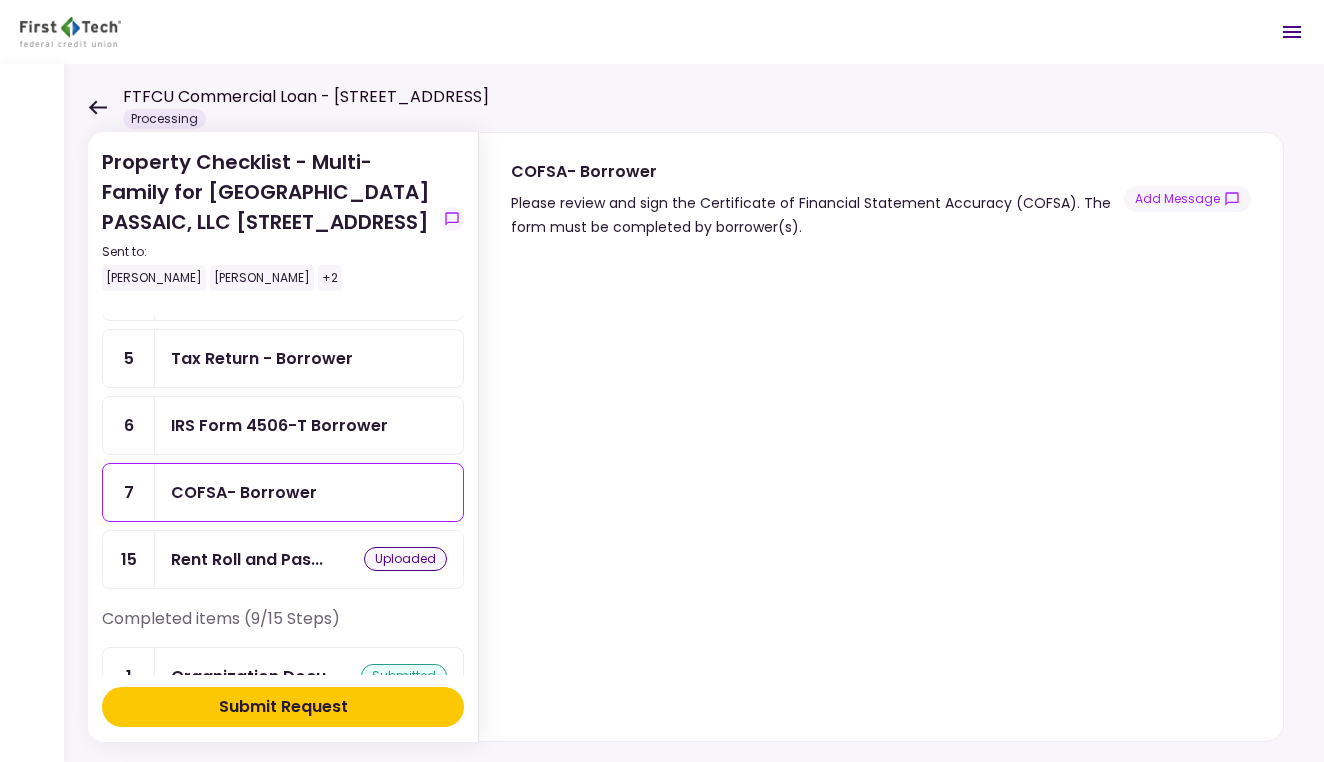 click on "IRS Form 4506-T Borrower" at bounding box center (279, 425) 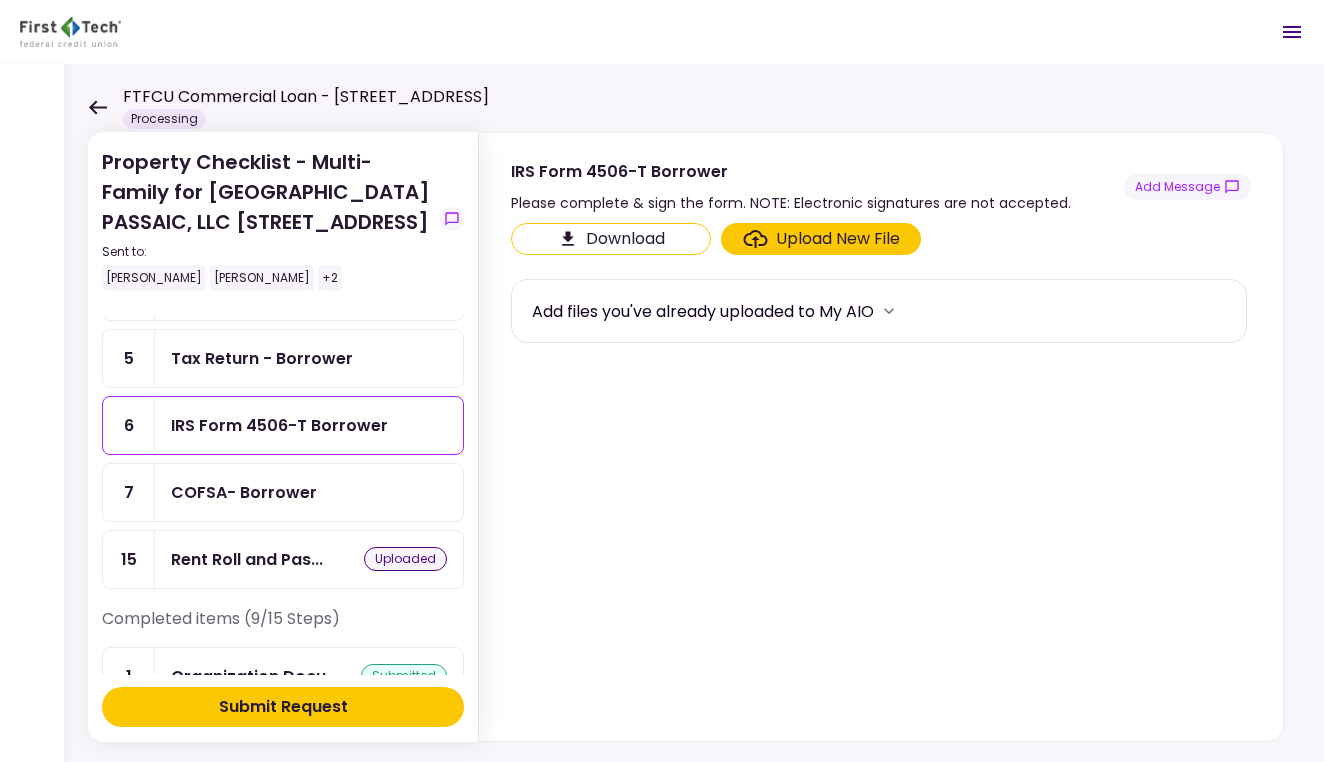click on "Download" at bounding box center (611, 239) 